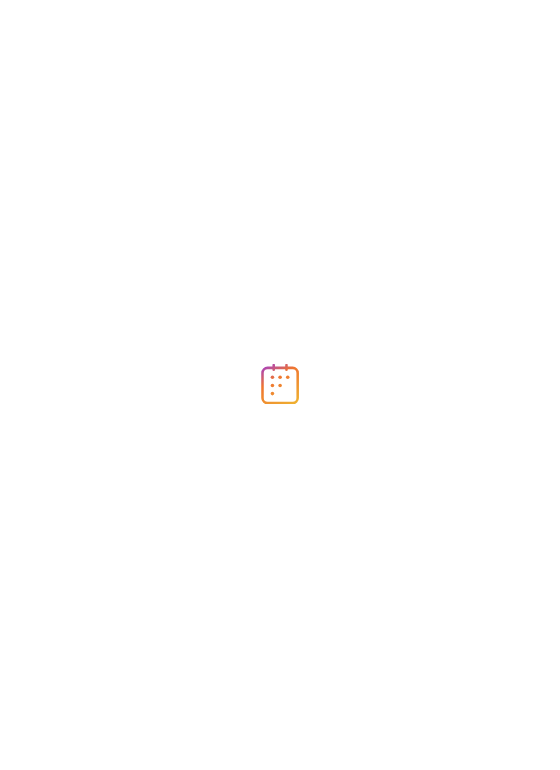 scroll, scrollTop: 0, scrollLeft: 0, axis: both 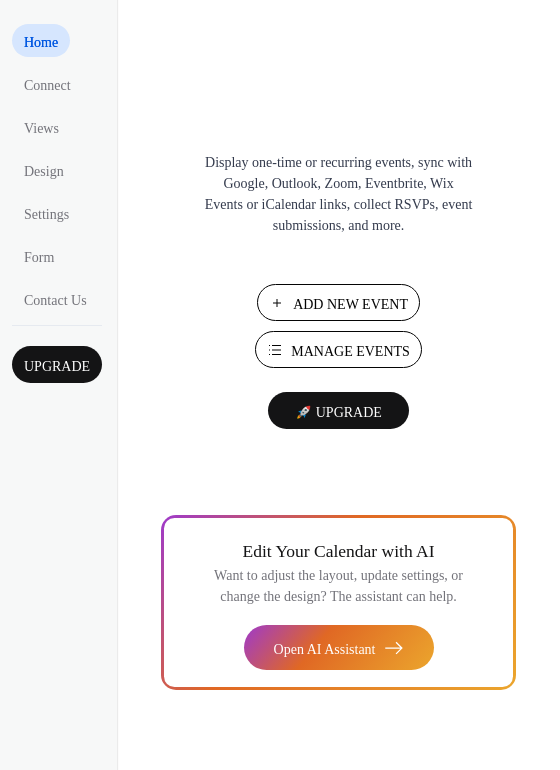 click on "Add New Event" at bounding box center (350, 304) 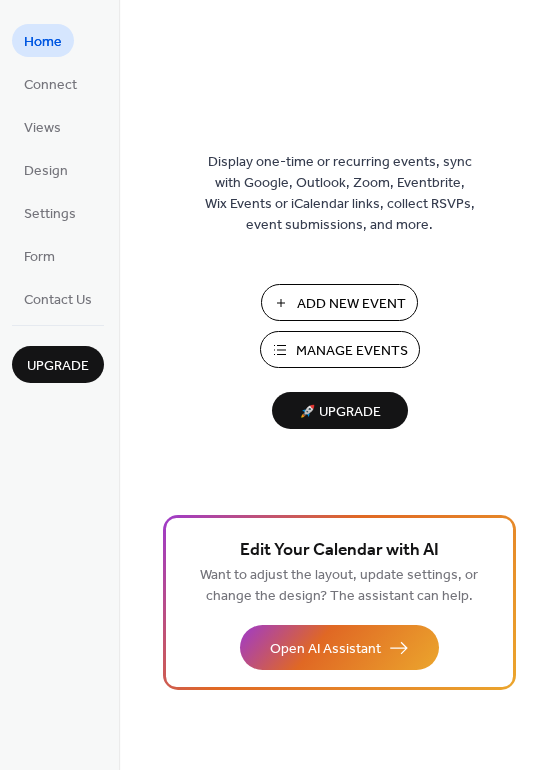 click on "Manage Events" at bounding box center (352, 351) 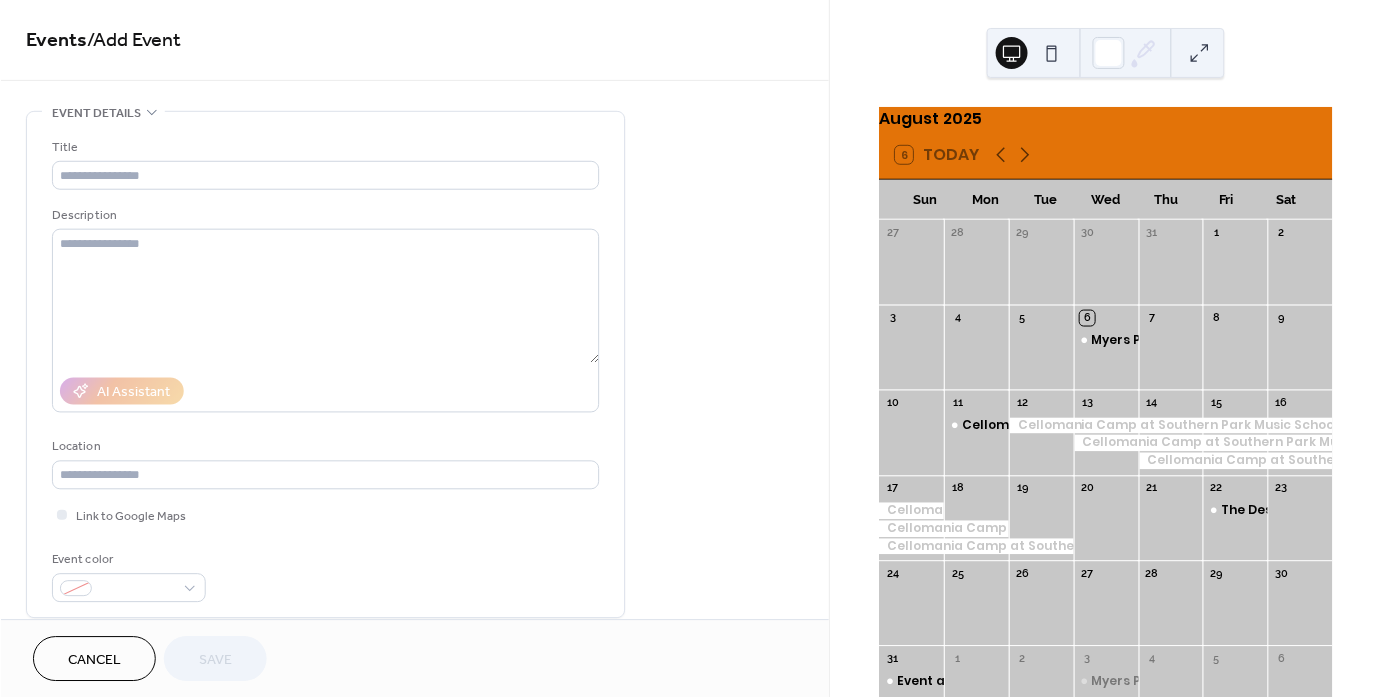 scroll, scrollTop: 0, scrollLeft: 0, axis: both 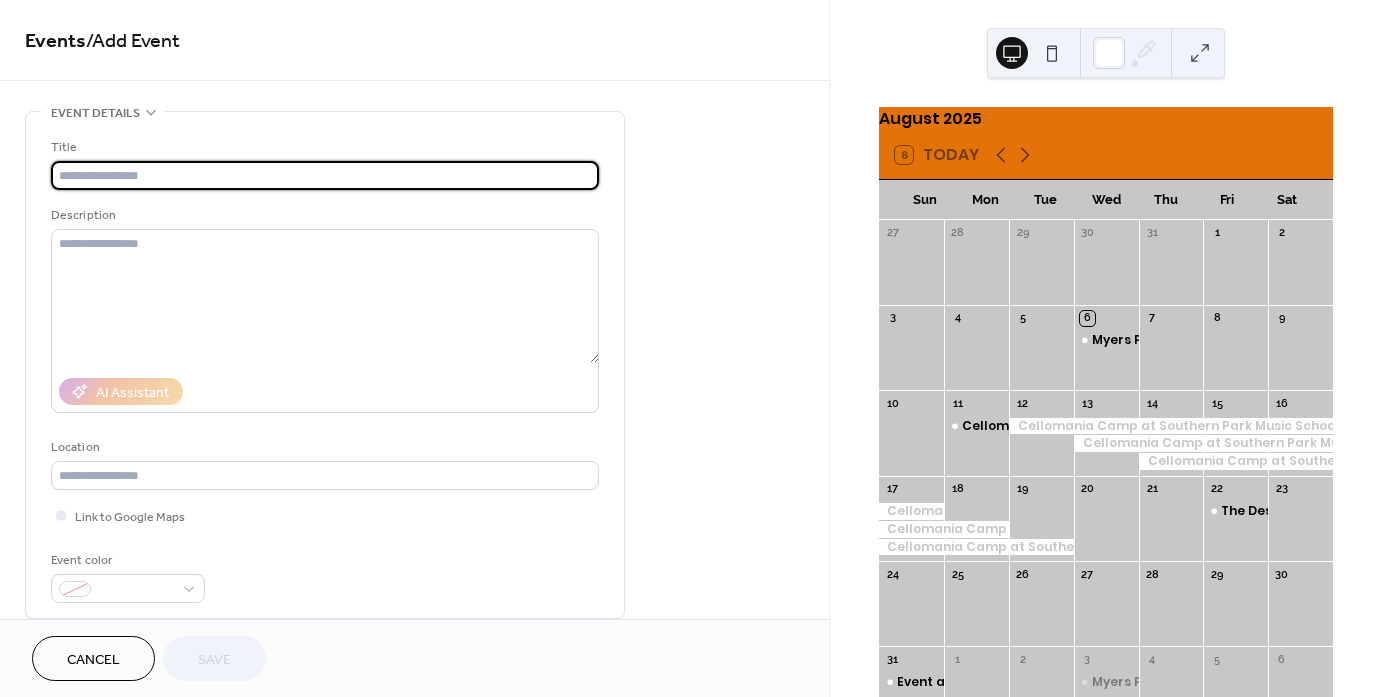 click at bounding box center (325, 175) 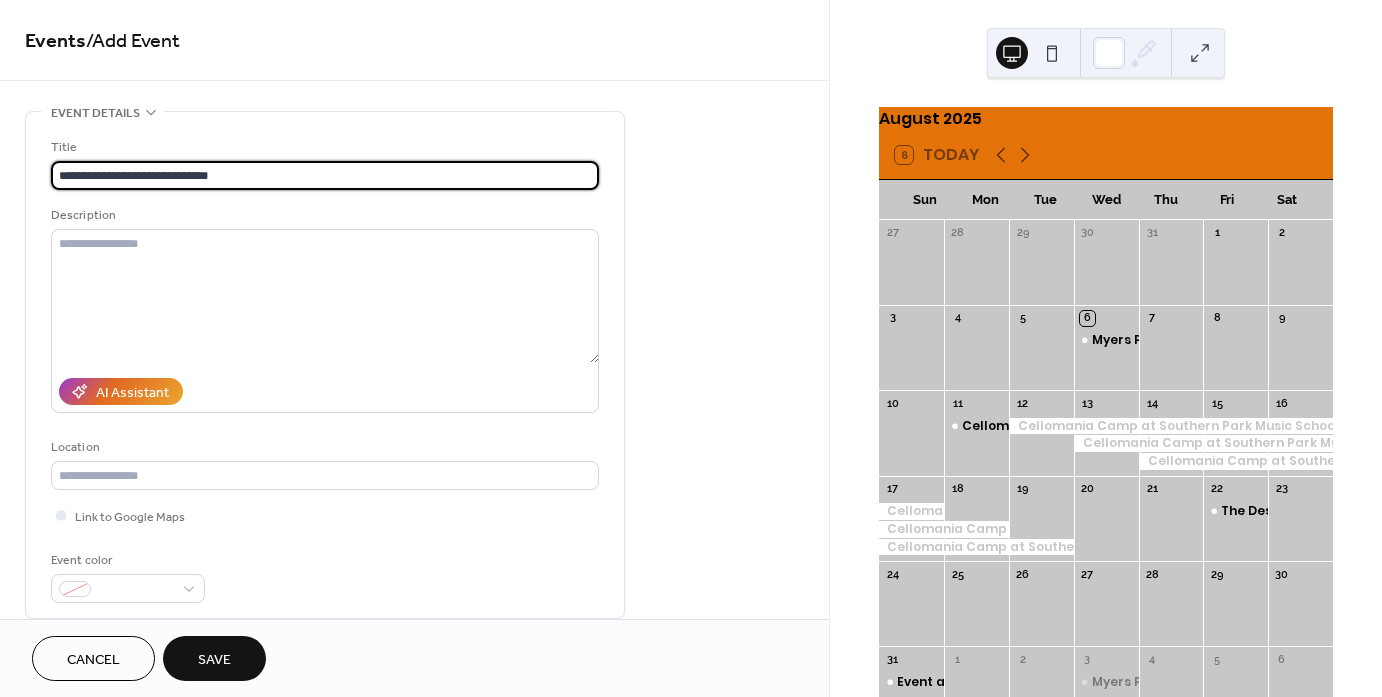 click on "**********" at bounding box center [325, 175] 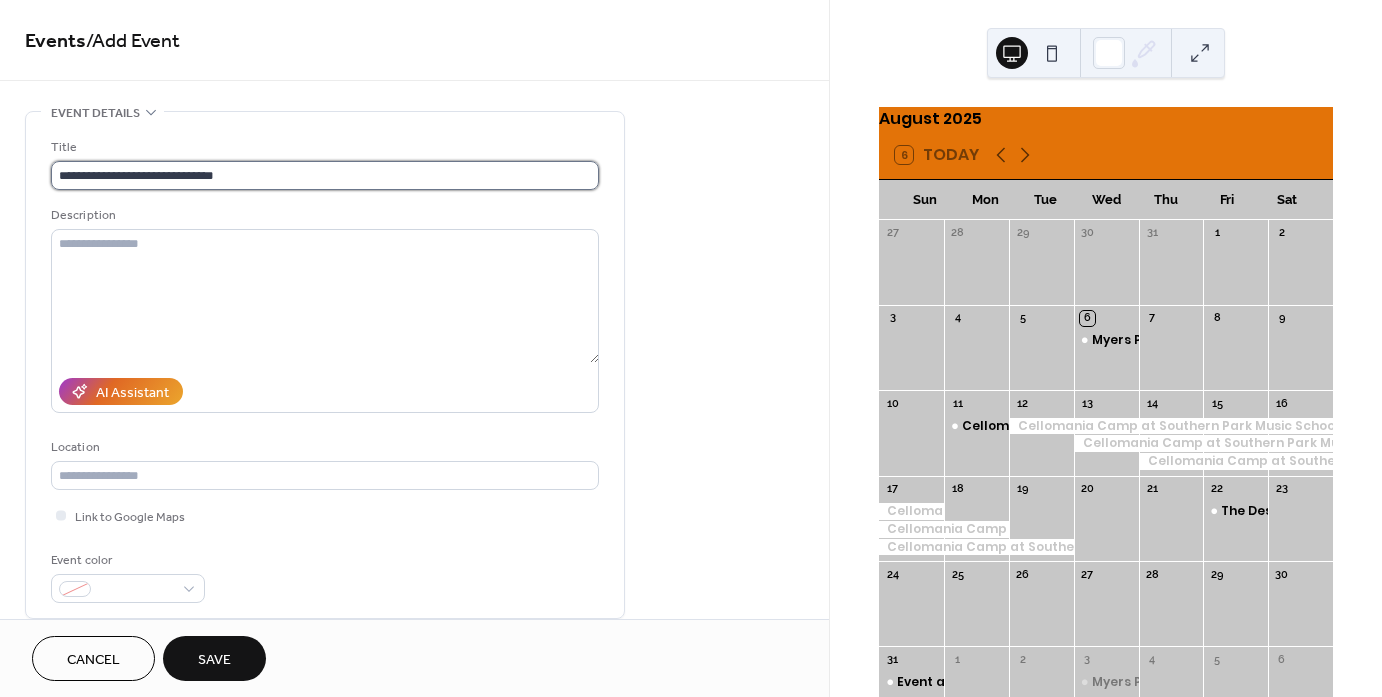 click on "**********" at bounding box center (325, 175) 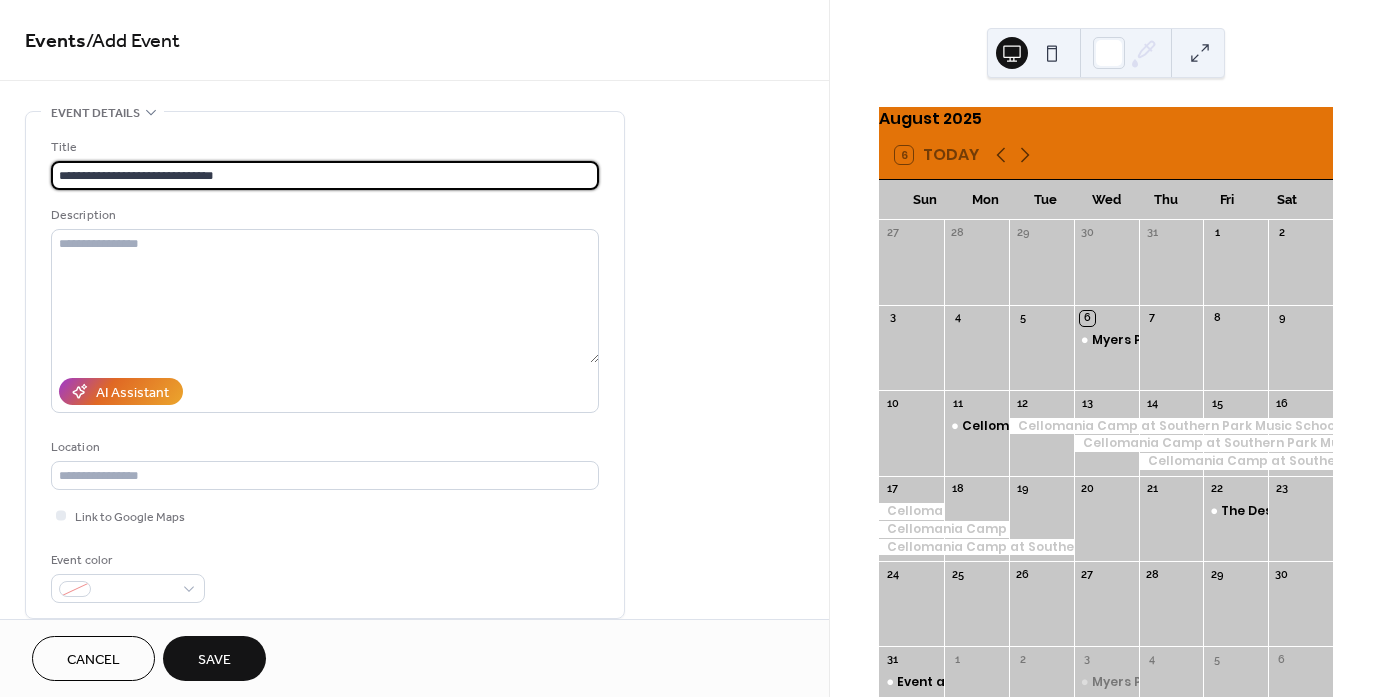 paste on "**********" 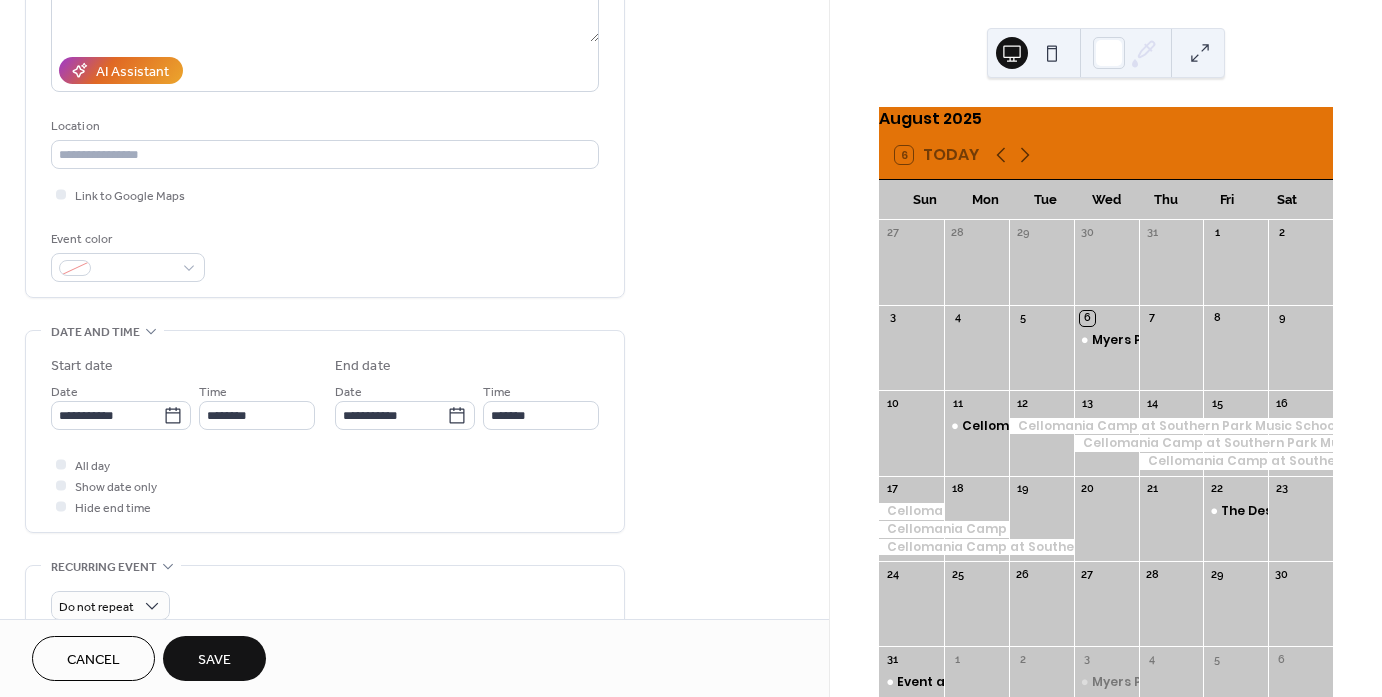 scroll, scrollTop: 400, scrollLeft: 0, axis: vertical 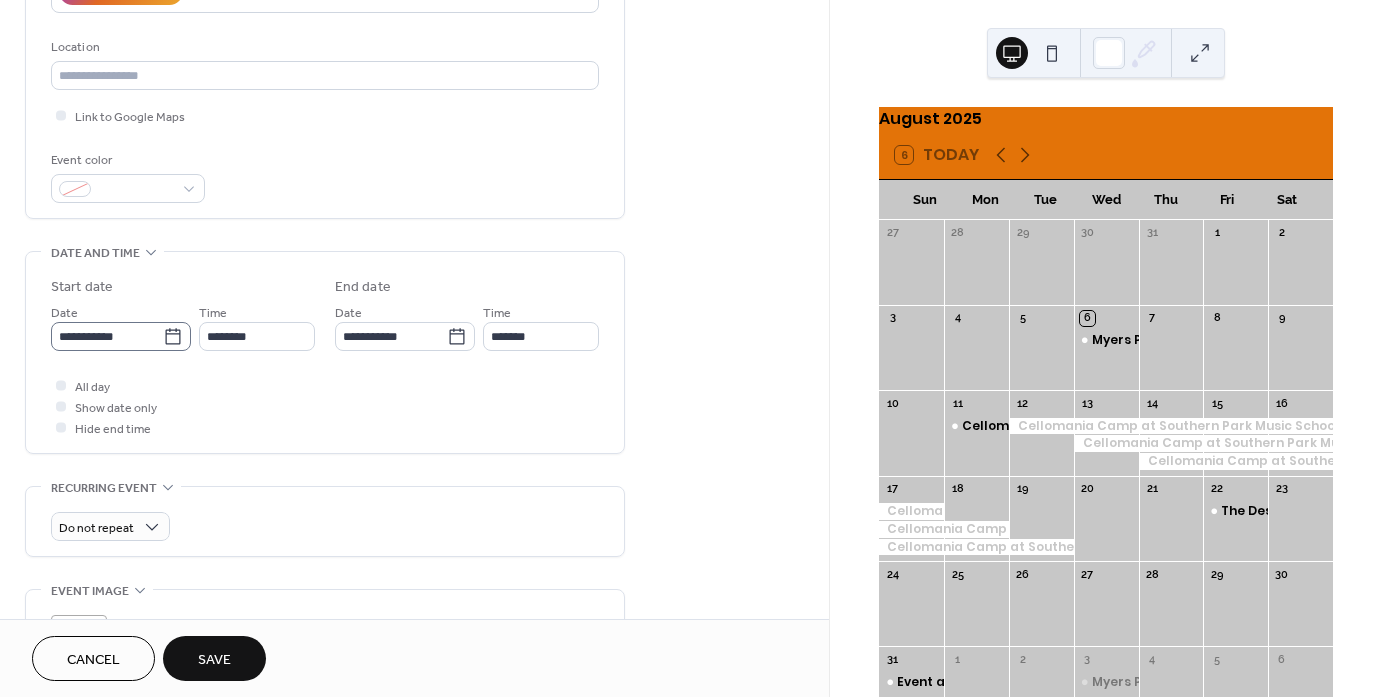 type on "**********" 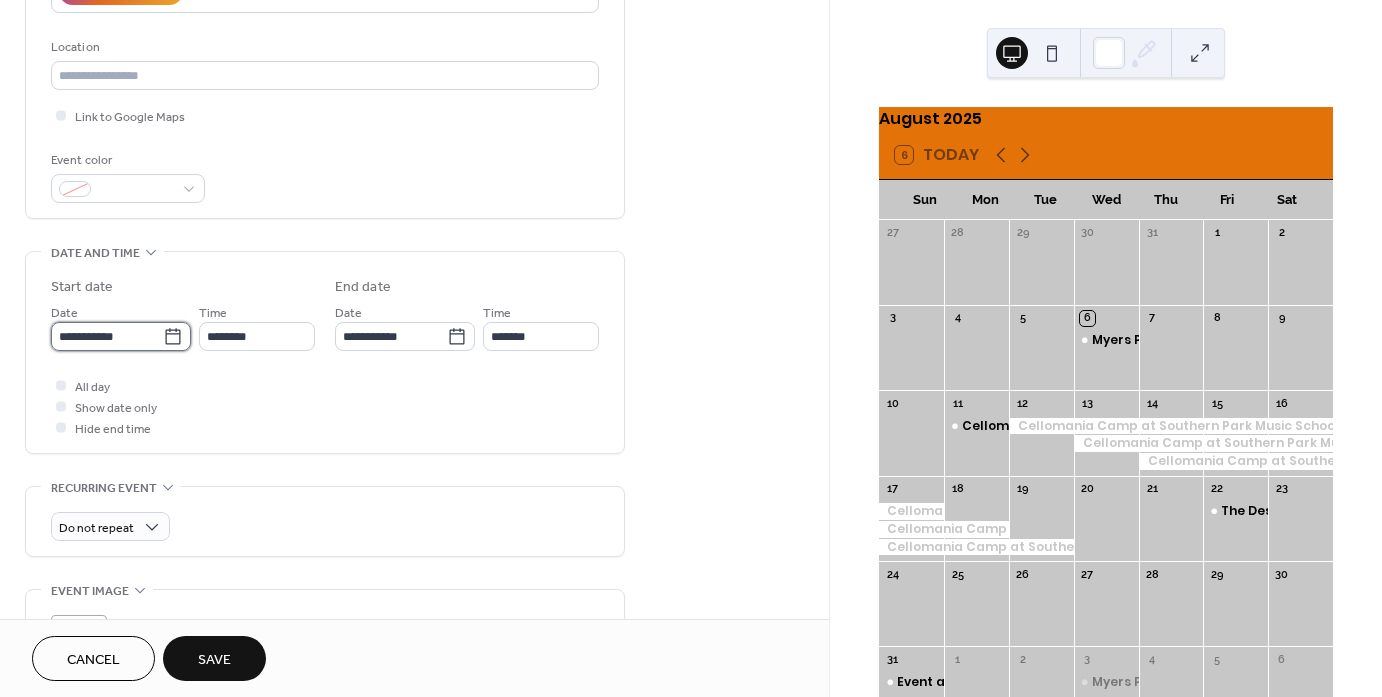 click on "**********" at bounding box center (107, 336) 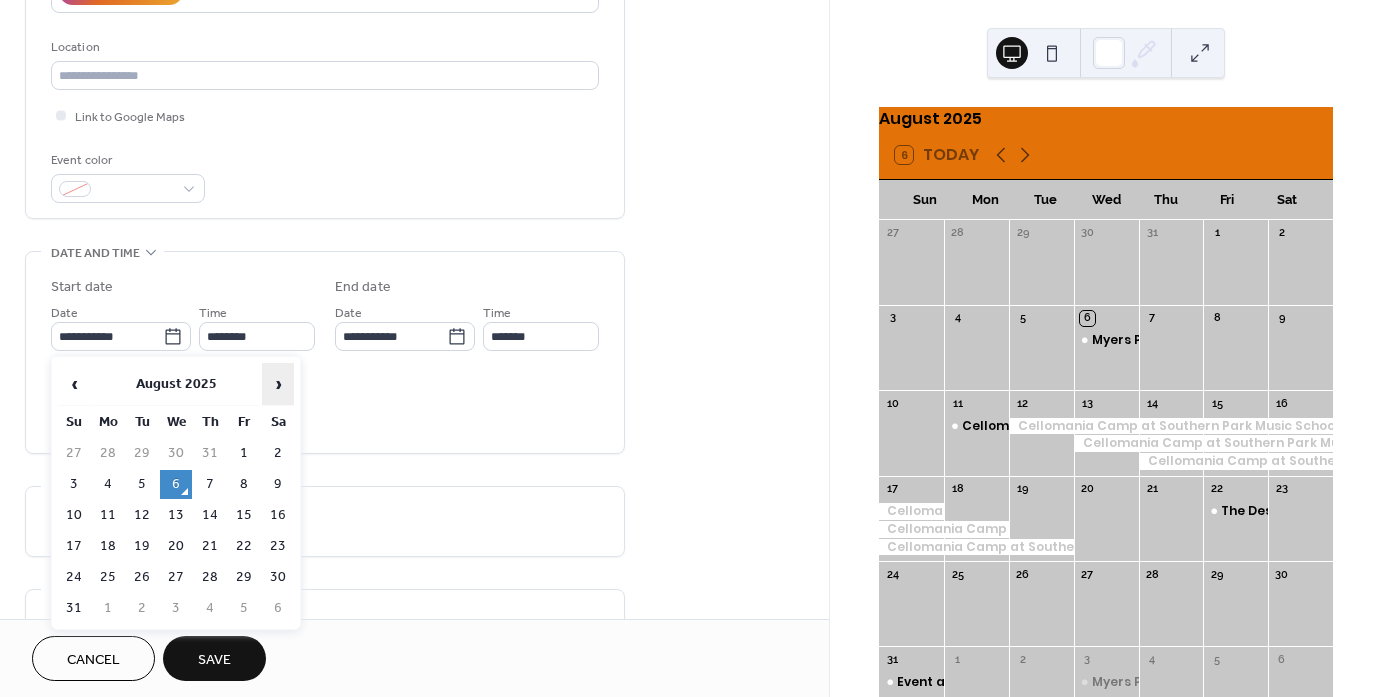 click on "›" at bounding box center (278, 384) 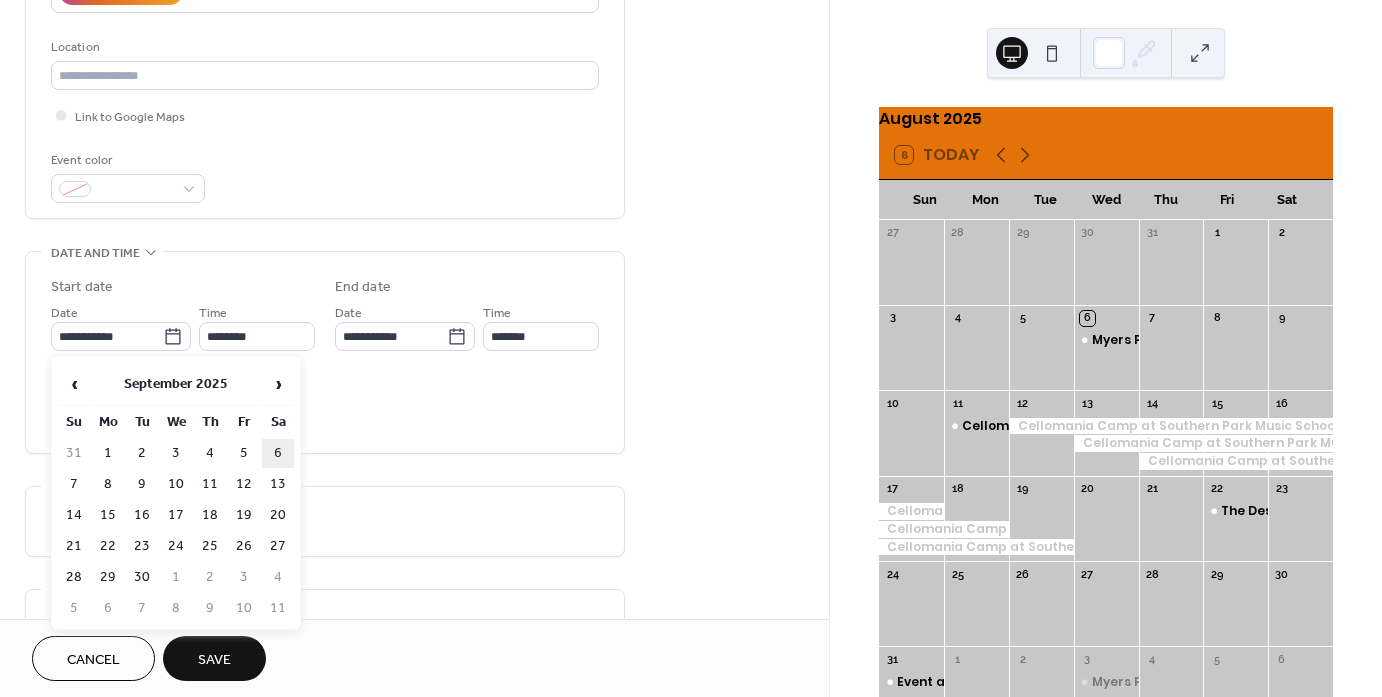 click on "6" at bounding box center [278, 453] 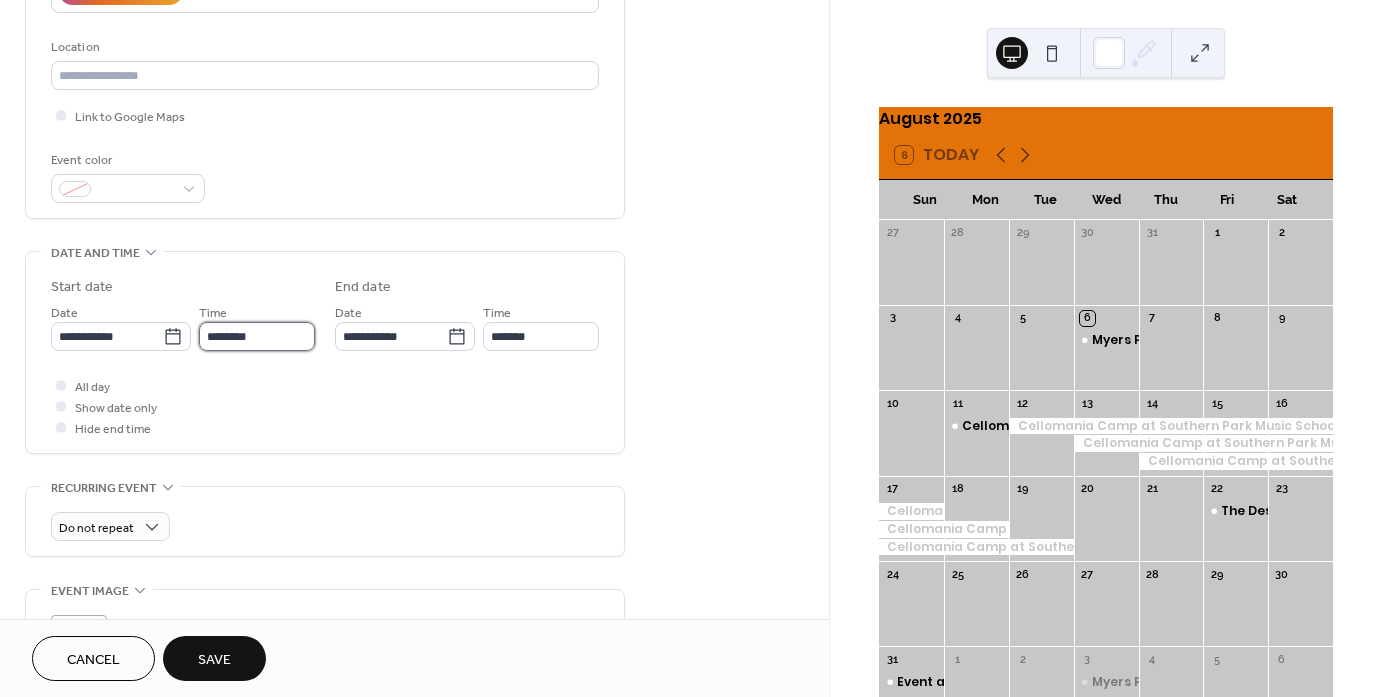 click on "********" at bounding box center [257, 336] 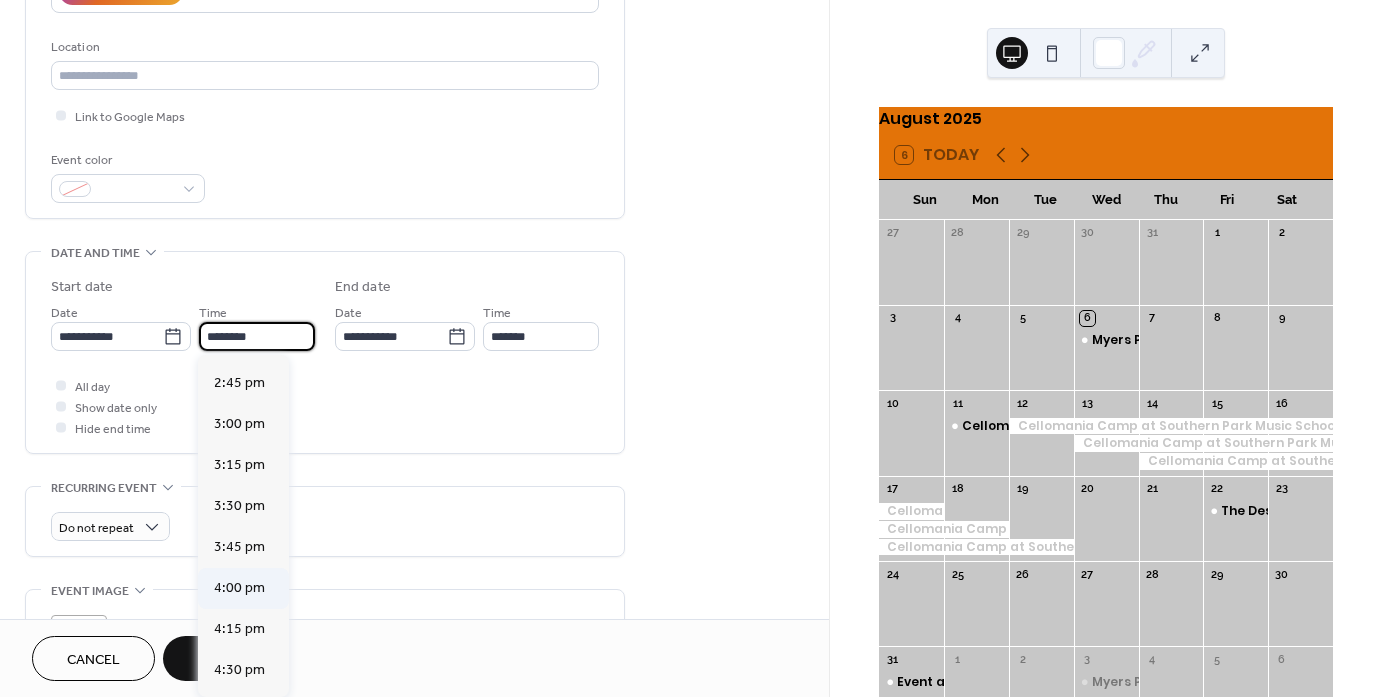 scroll, scrollTop: 2568, scrollLeft: 0, axis: vertical 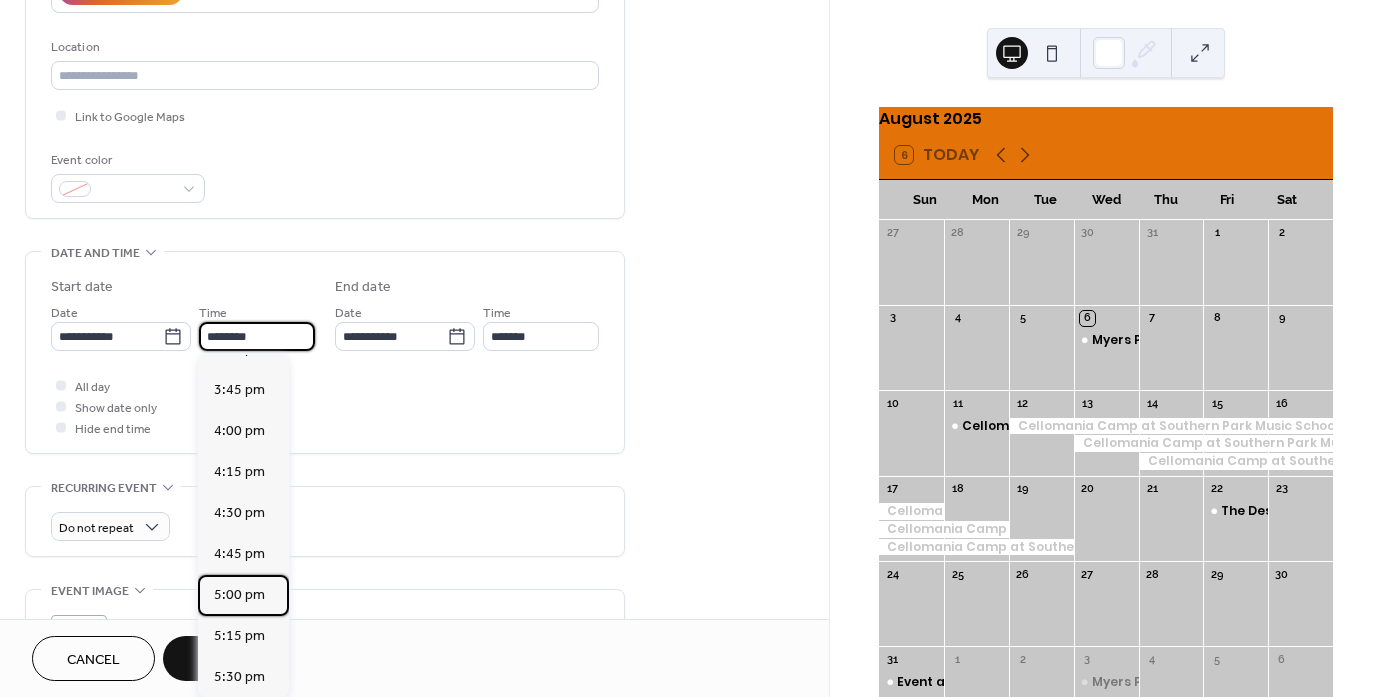 click on "5:00 pm" at bounding box center [239, 595] 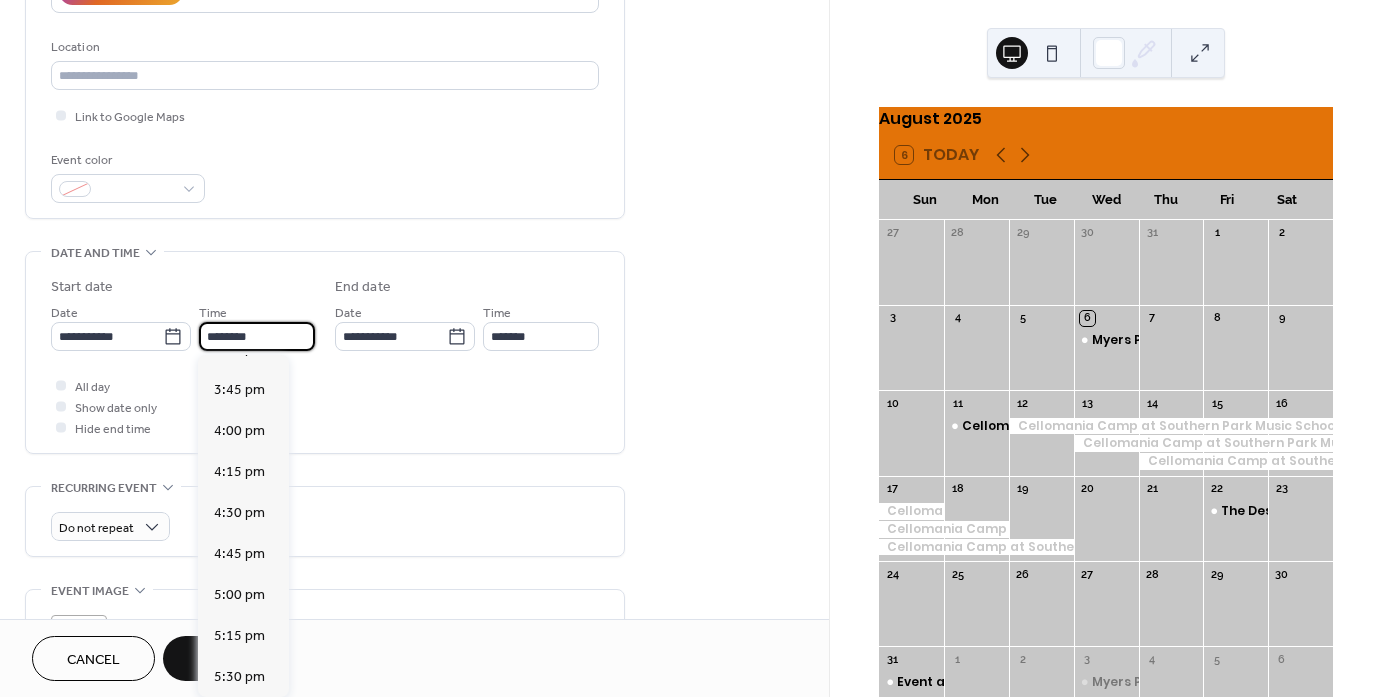type on "*******" 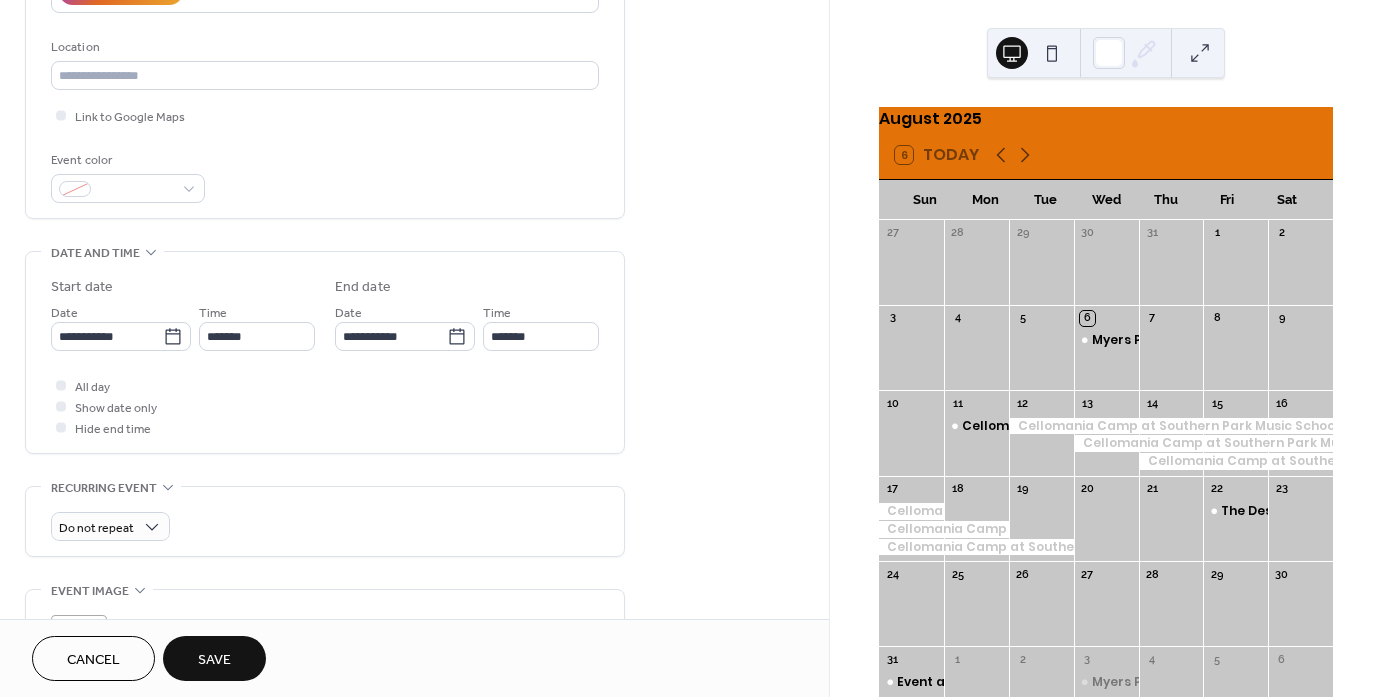 click on "Save" at bounding box center [214, 660] 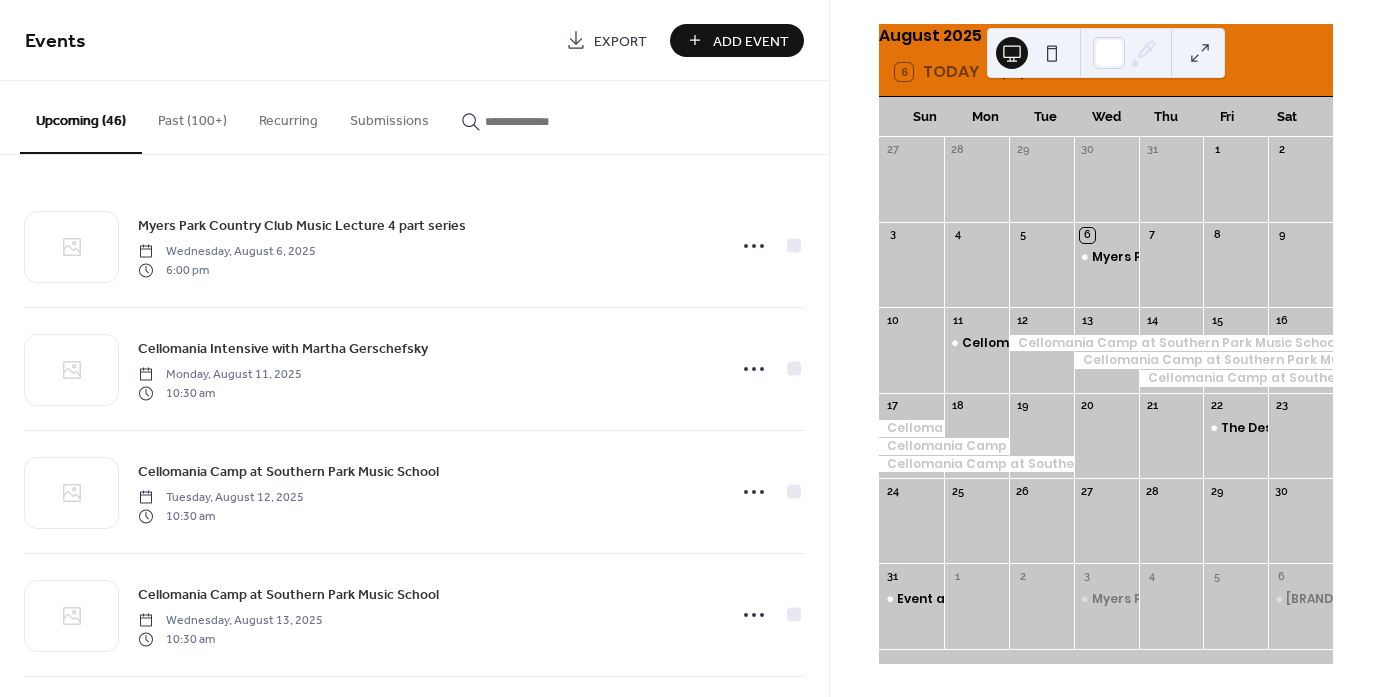 scroll, scrollTop: 95, scrollLeft: 0, axis: vertical 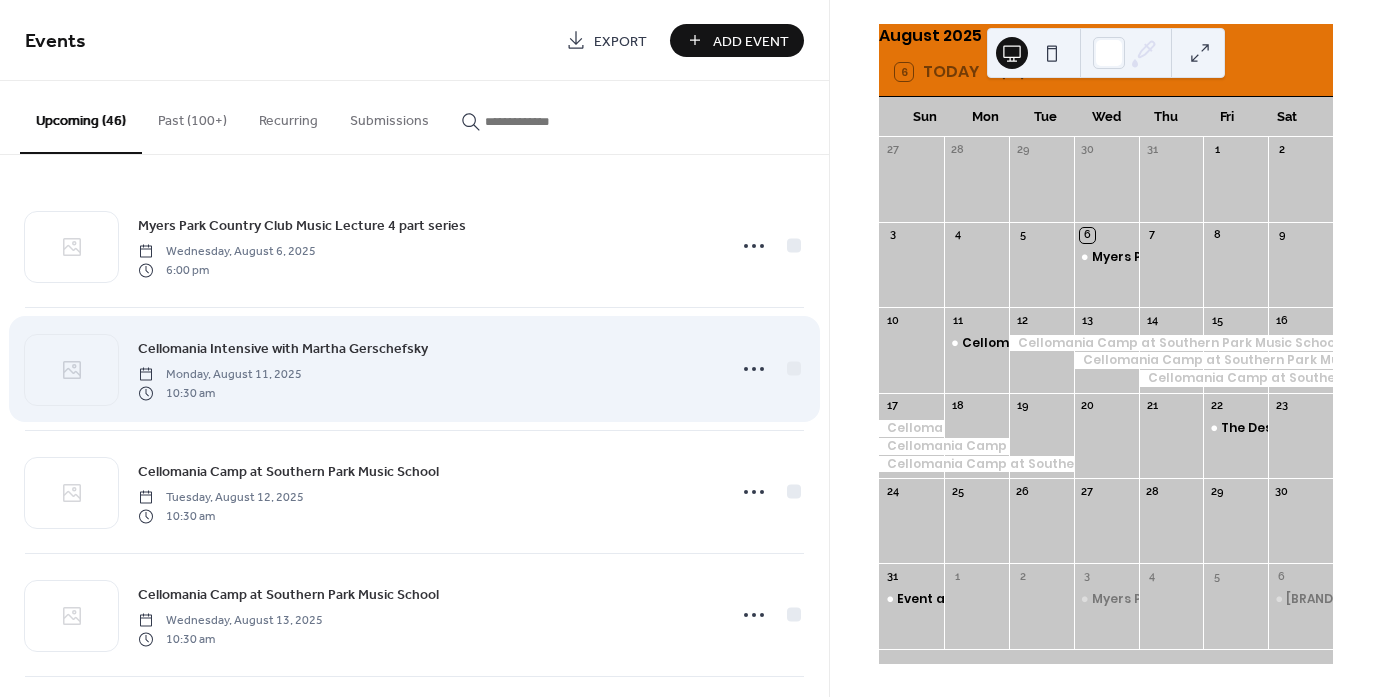 click on "Cellomania Intensive with Martha Gerschefsky" at bounding box center [283, 349] 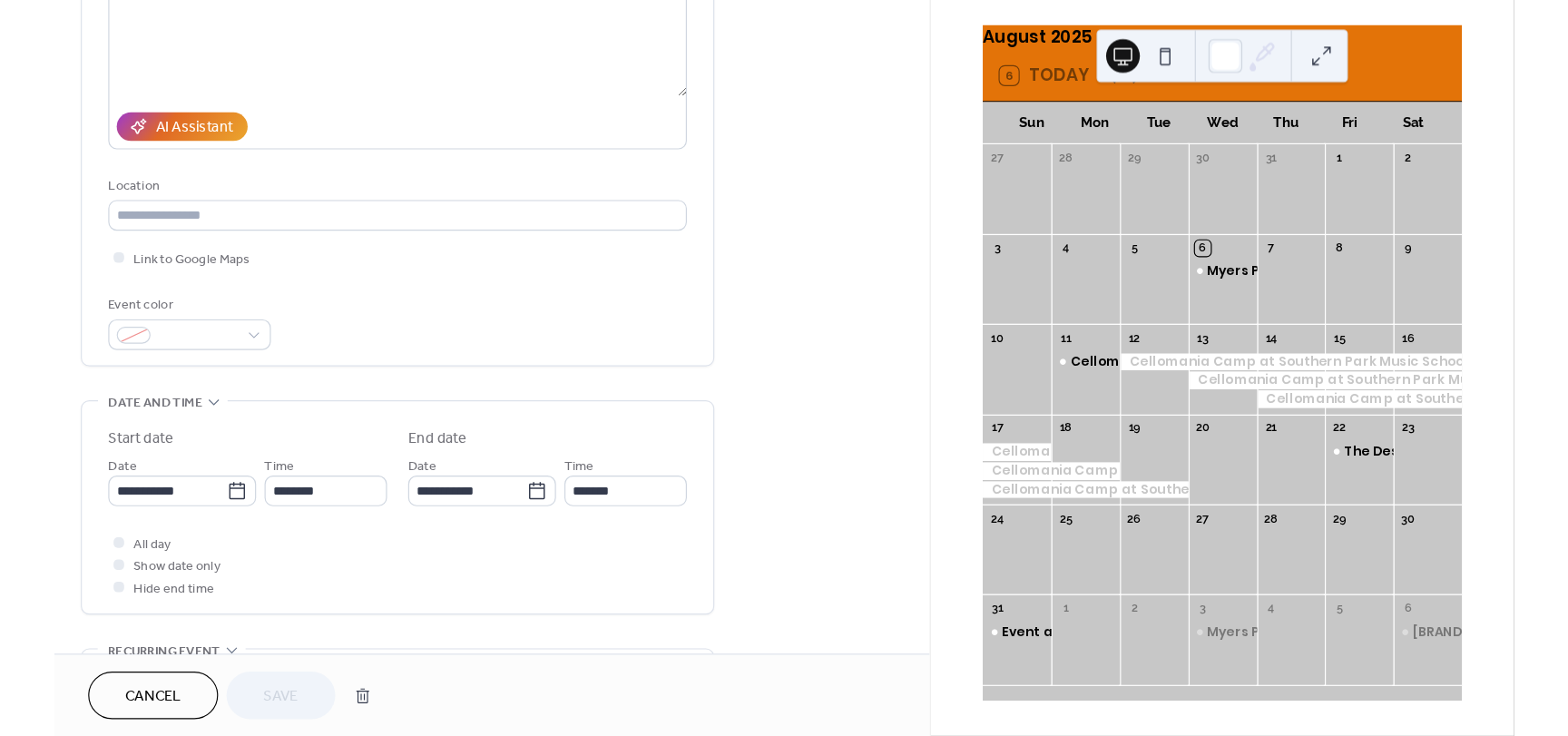 scroll, scrollTop: 363, scrollLeft: 0, axis: vertical 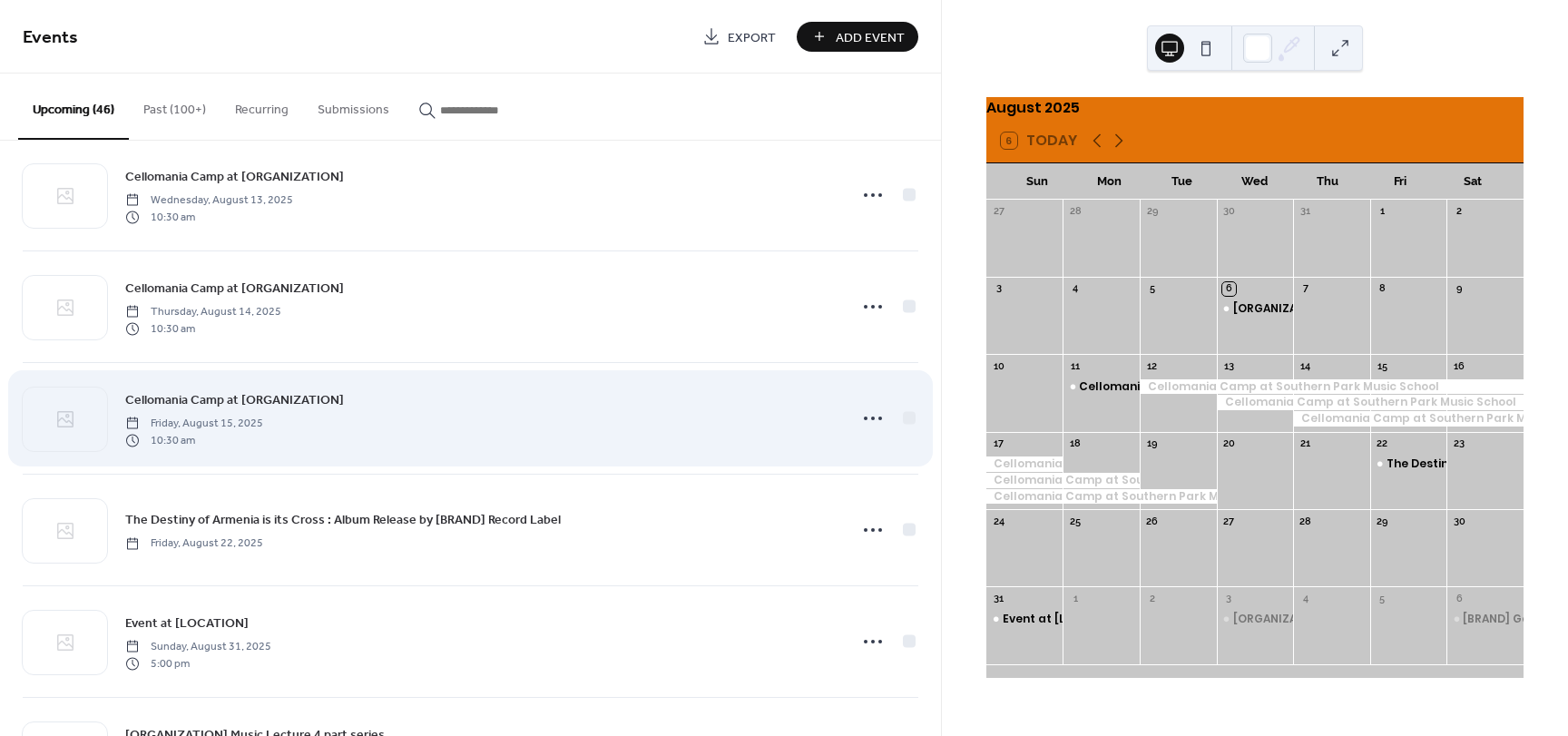 click on "Cellomania Camp at Southern Park Music School" at bounding box center [234, 400] 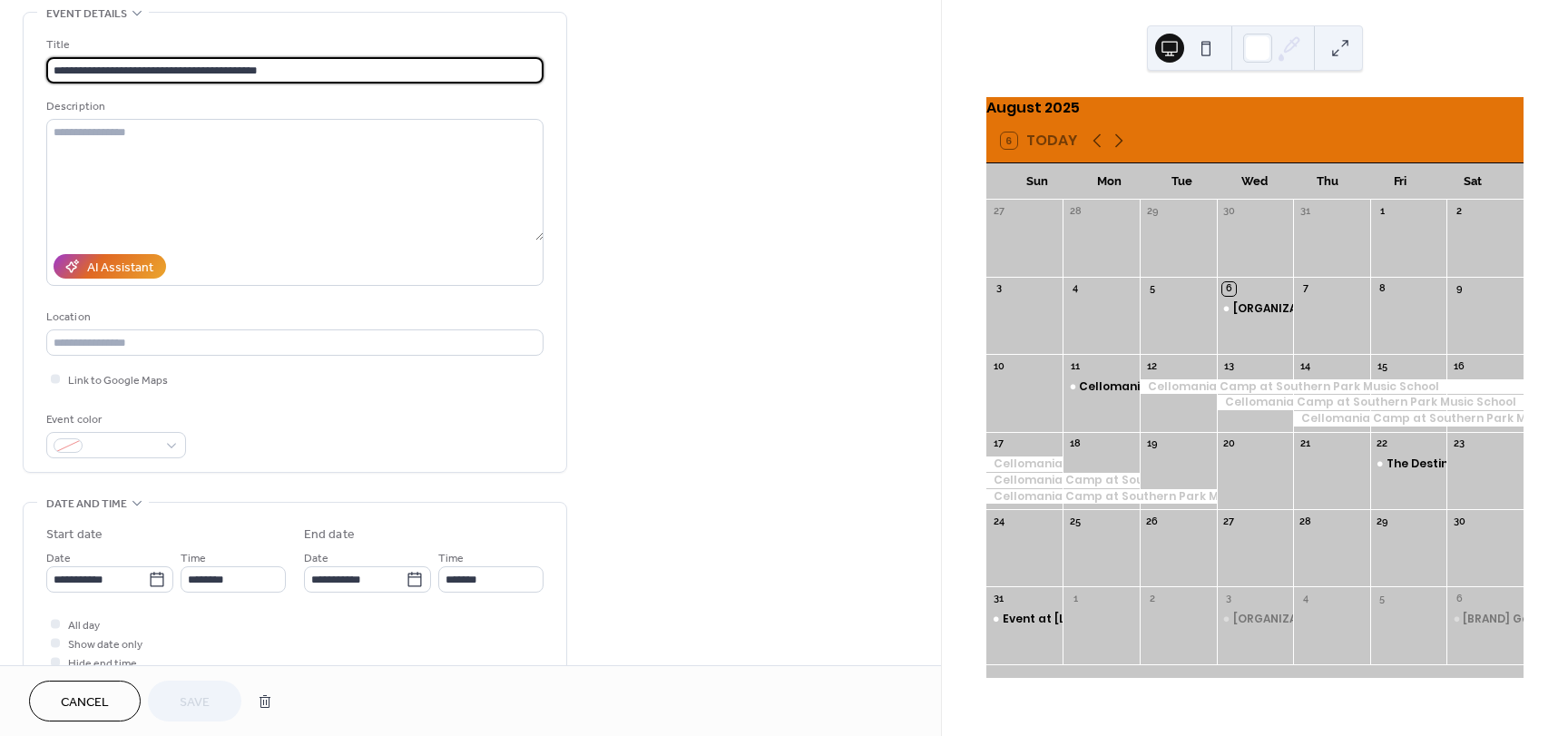 scroll, scrollTop: 91, scrollLeft: 0, axis: vertical 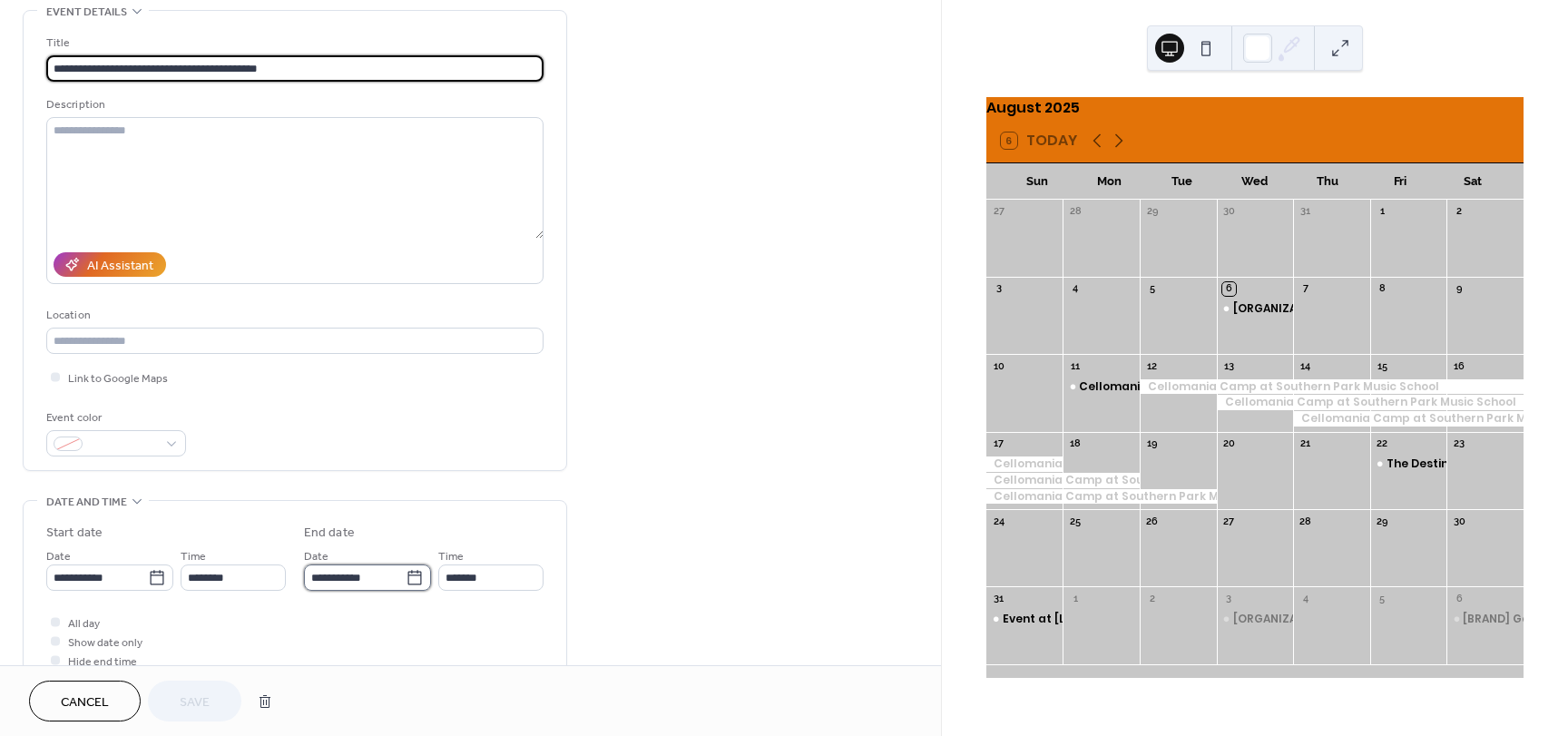 click on "**********" at bounding box center (355, 577) 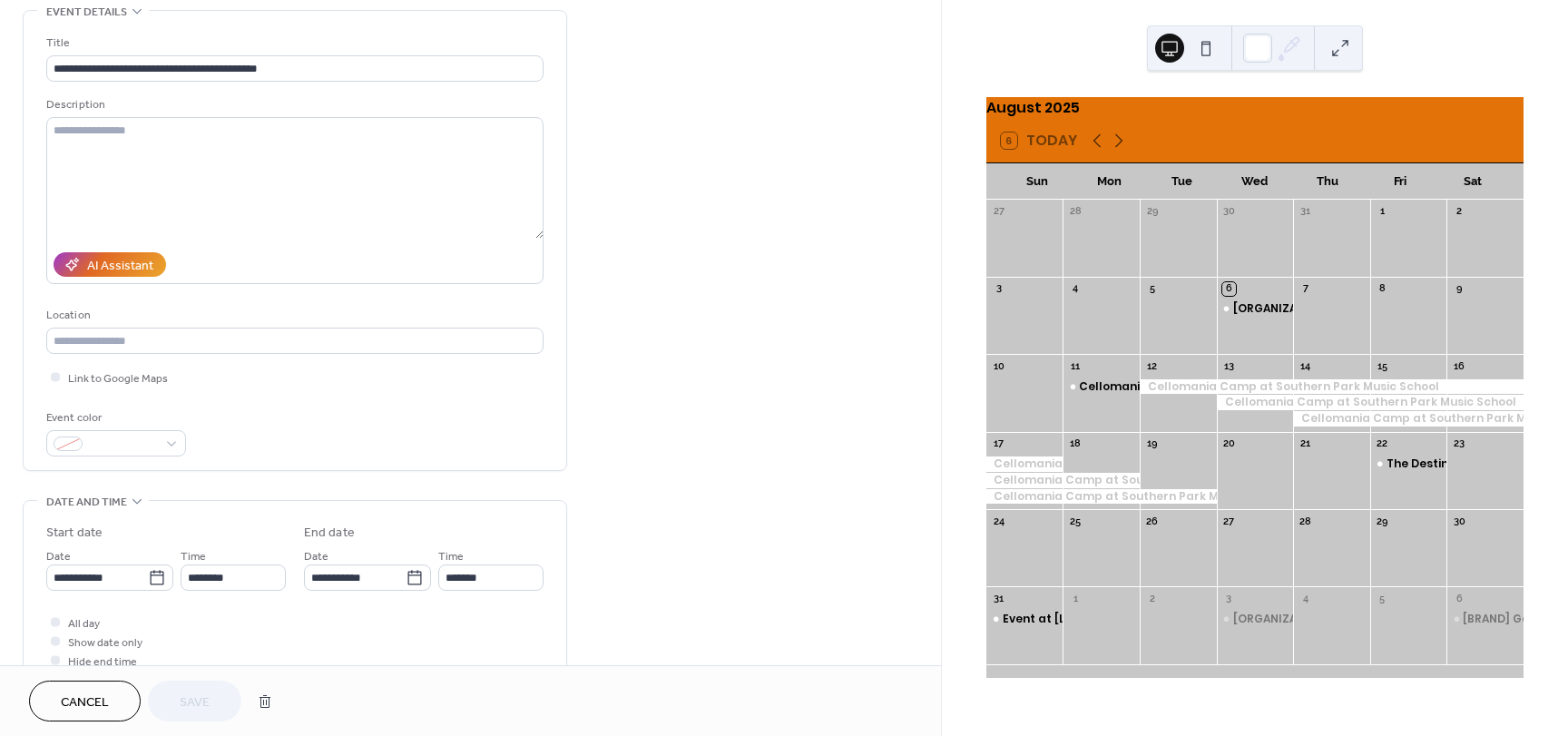click on "Cancel" at bounding box center [84, 702] 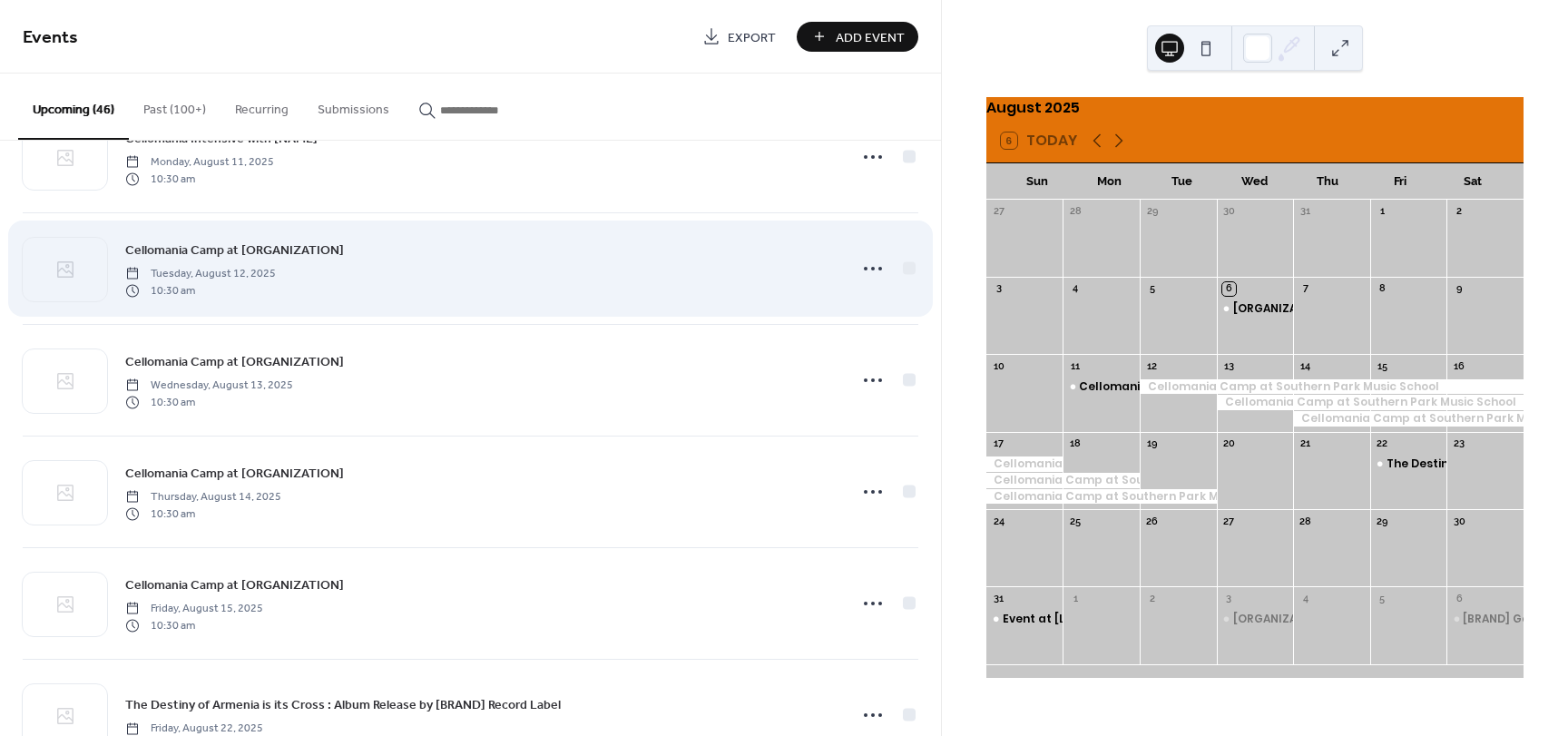 scroll, scrollTop: 182, scrollLeft: 0, axis: vertical 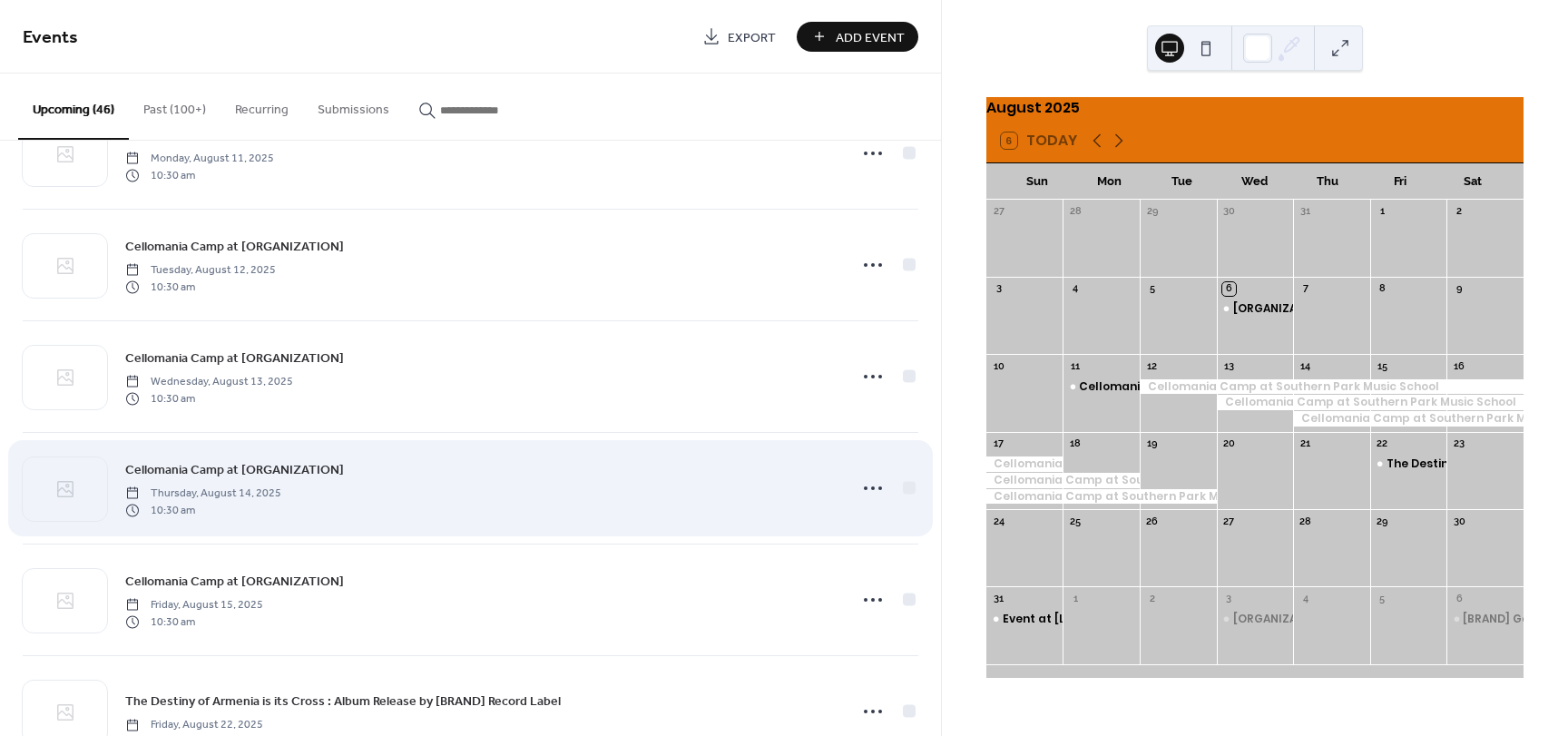 click on "Cellomania Camp at Southern Park Music School Thursday, August 14, 2025 10:30 am" at bounding box center (480, 488) 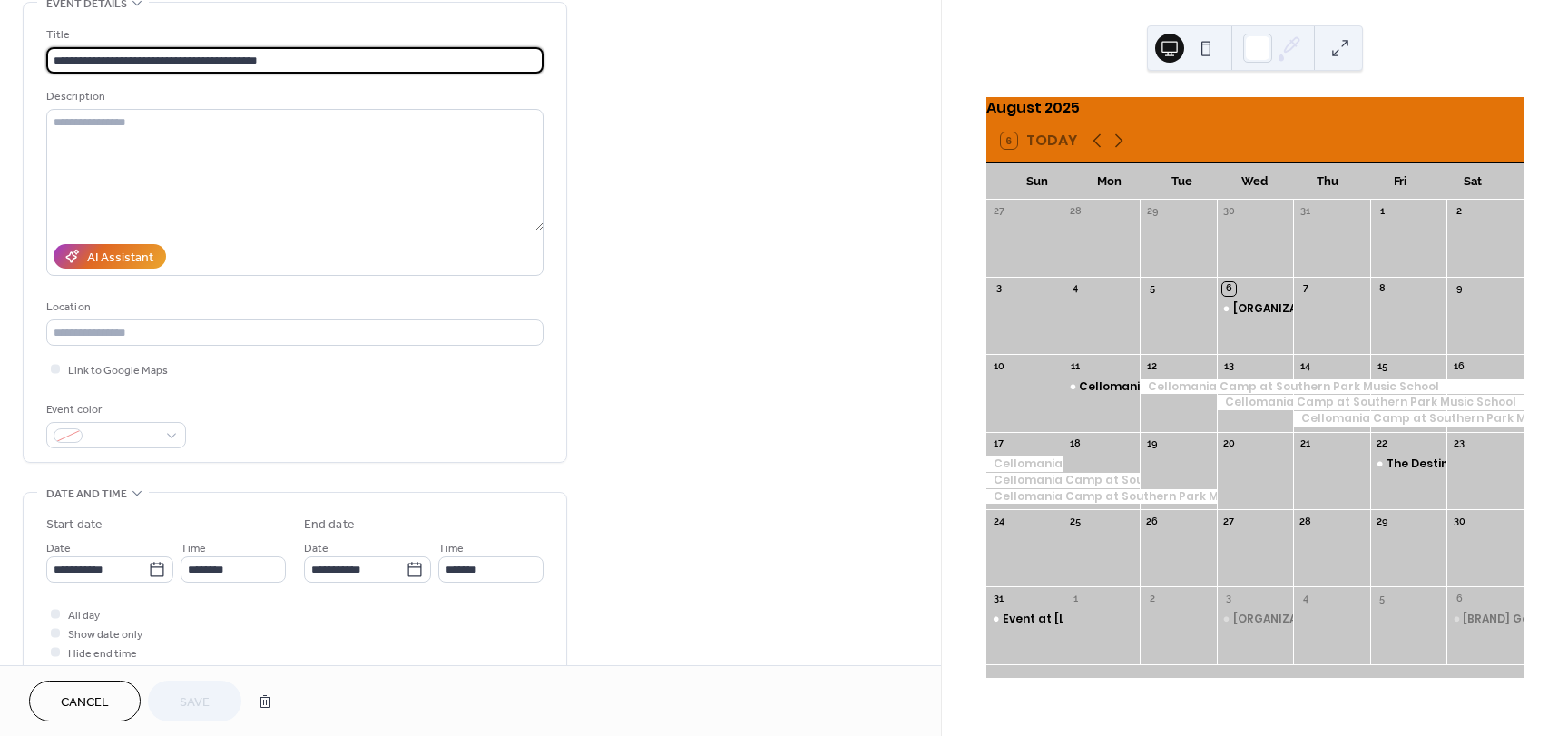 scroll, scrollTop: 91, scrollLeft: 0, axis: vertical 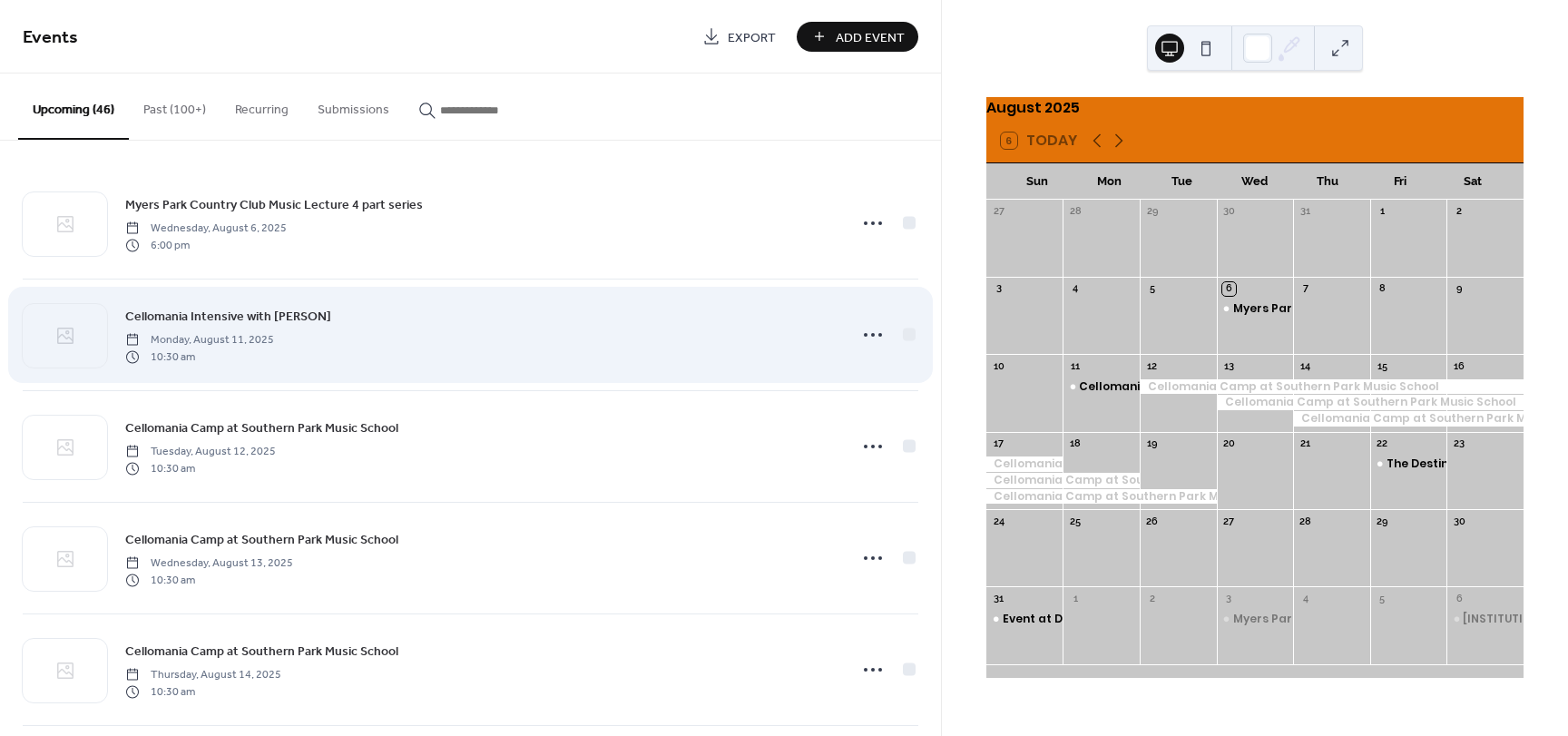 click on "Cellomania Intensive with Martha Gerschefsky" at bounding box center (228, 317) 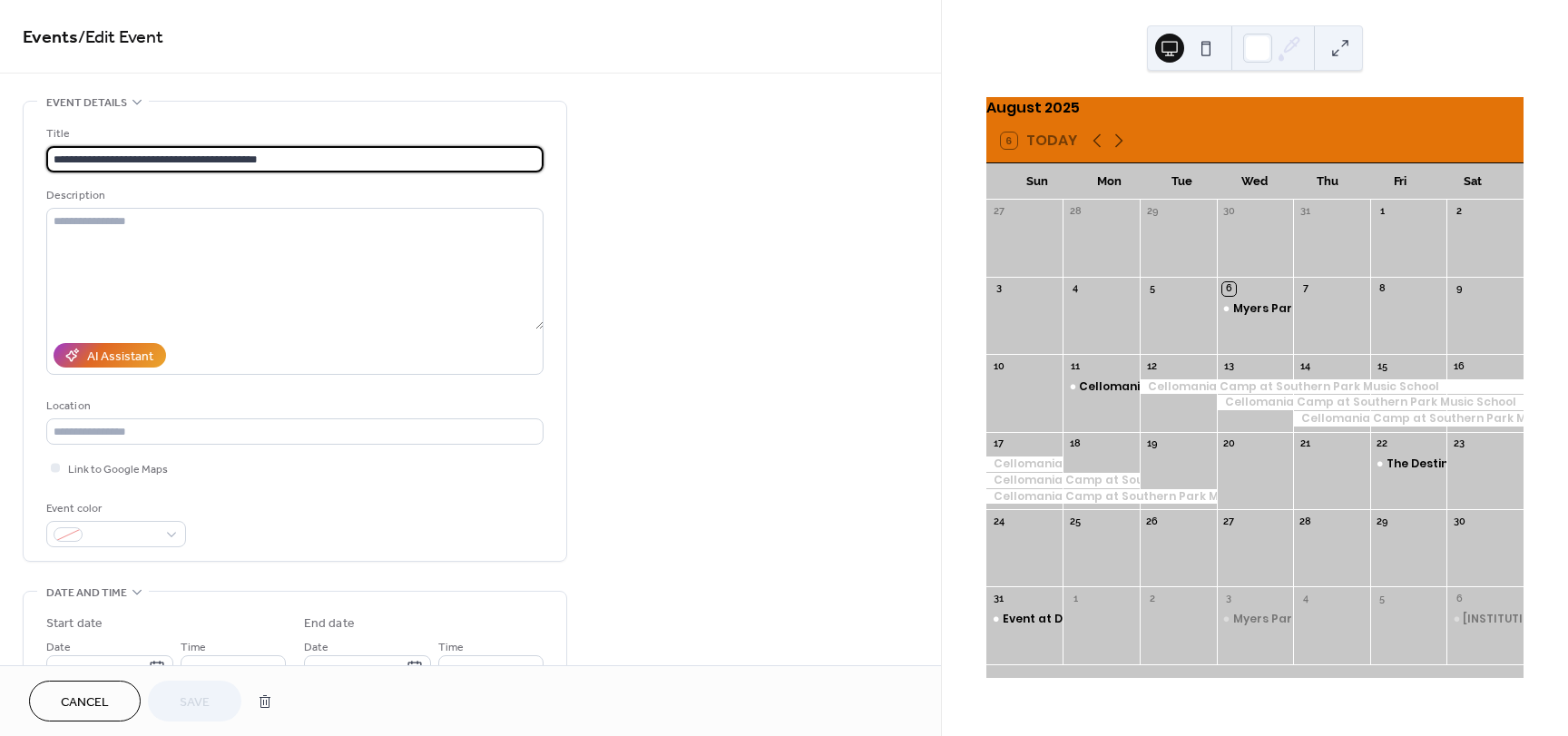 drag, startPoint x: 278, startPoint y: 152, endPoint x: 109, endPoint y: 151, distance: 169.00296 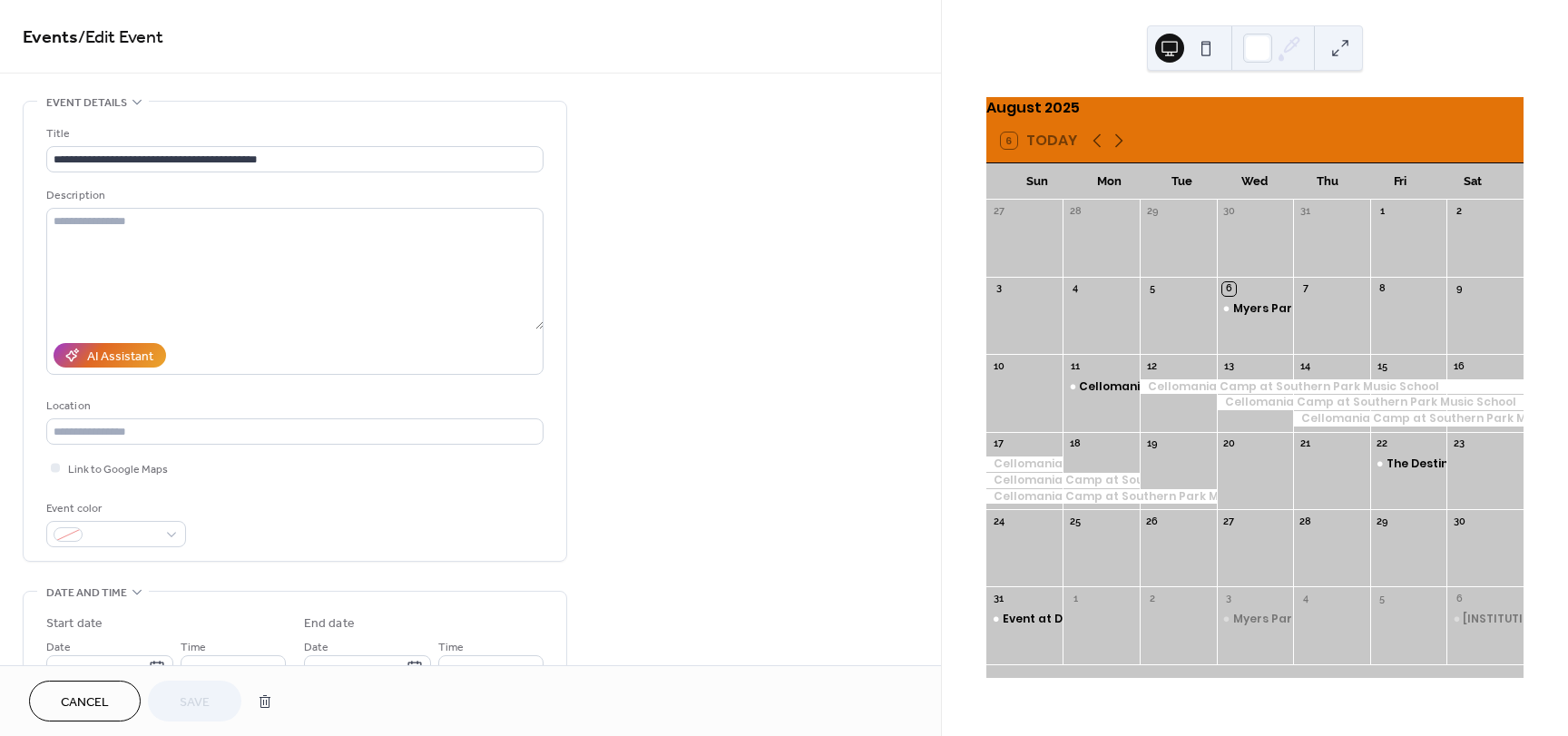 click on "Cancel" at bounding box center [84, 701] 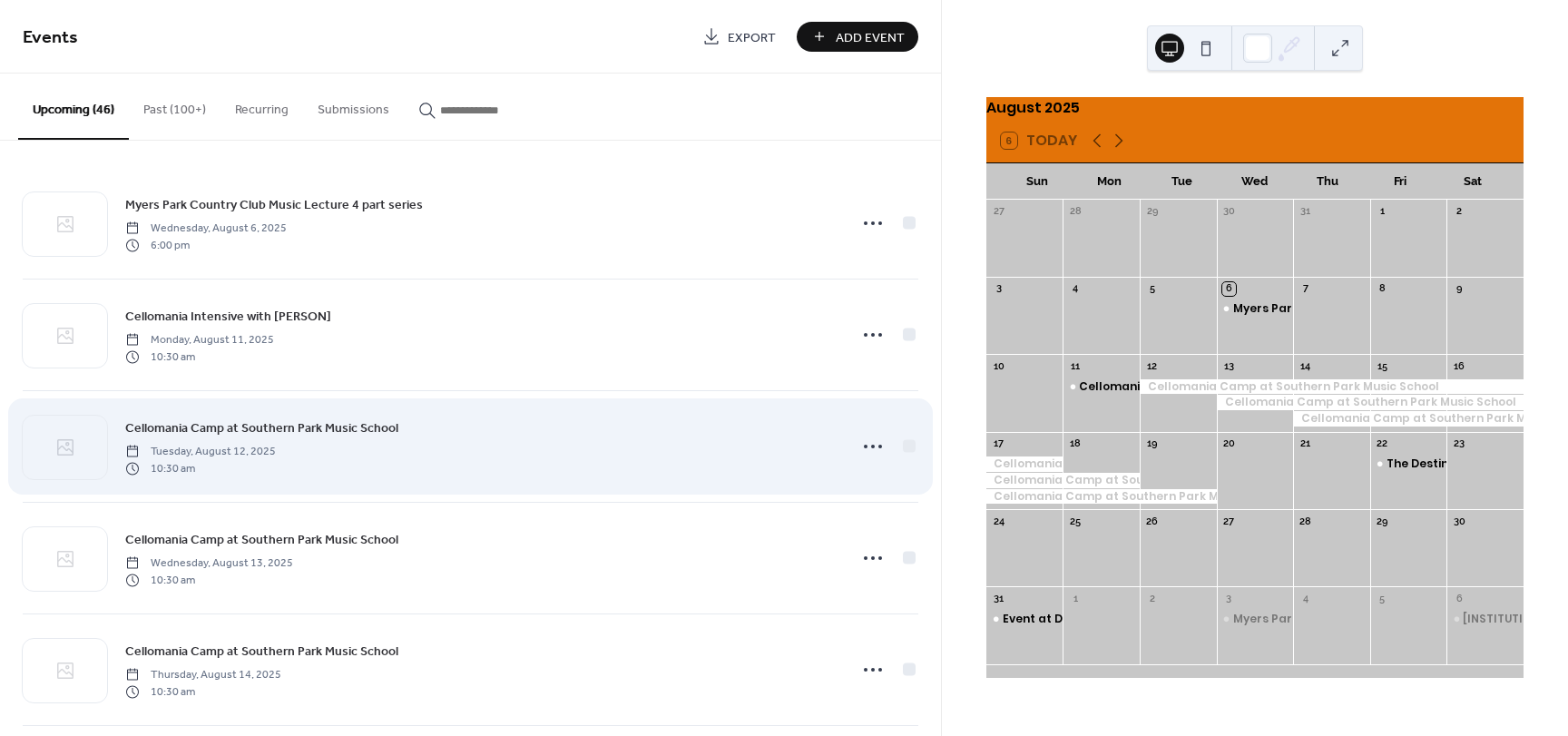 click on "Cellomania Camp at [ORGANIZATION]" at bounding box center [261, 428] 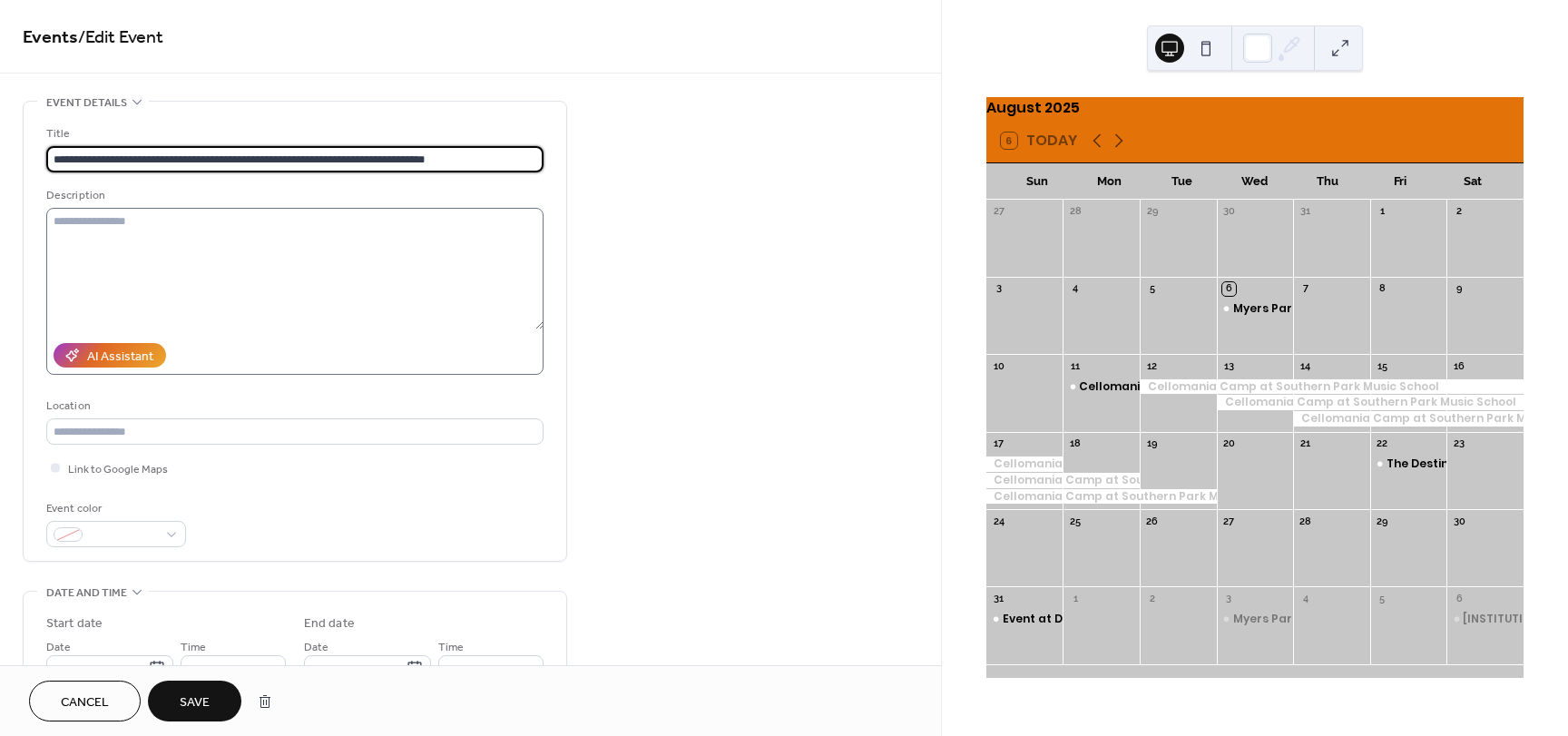 scroll, scrollTop: 1, scrollLeft: 0, axis: vertical 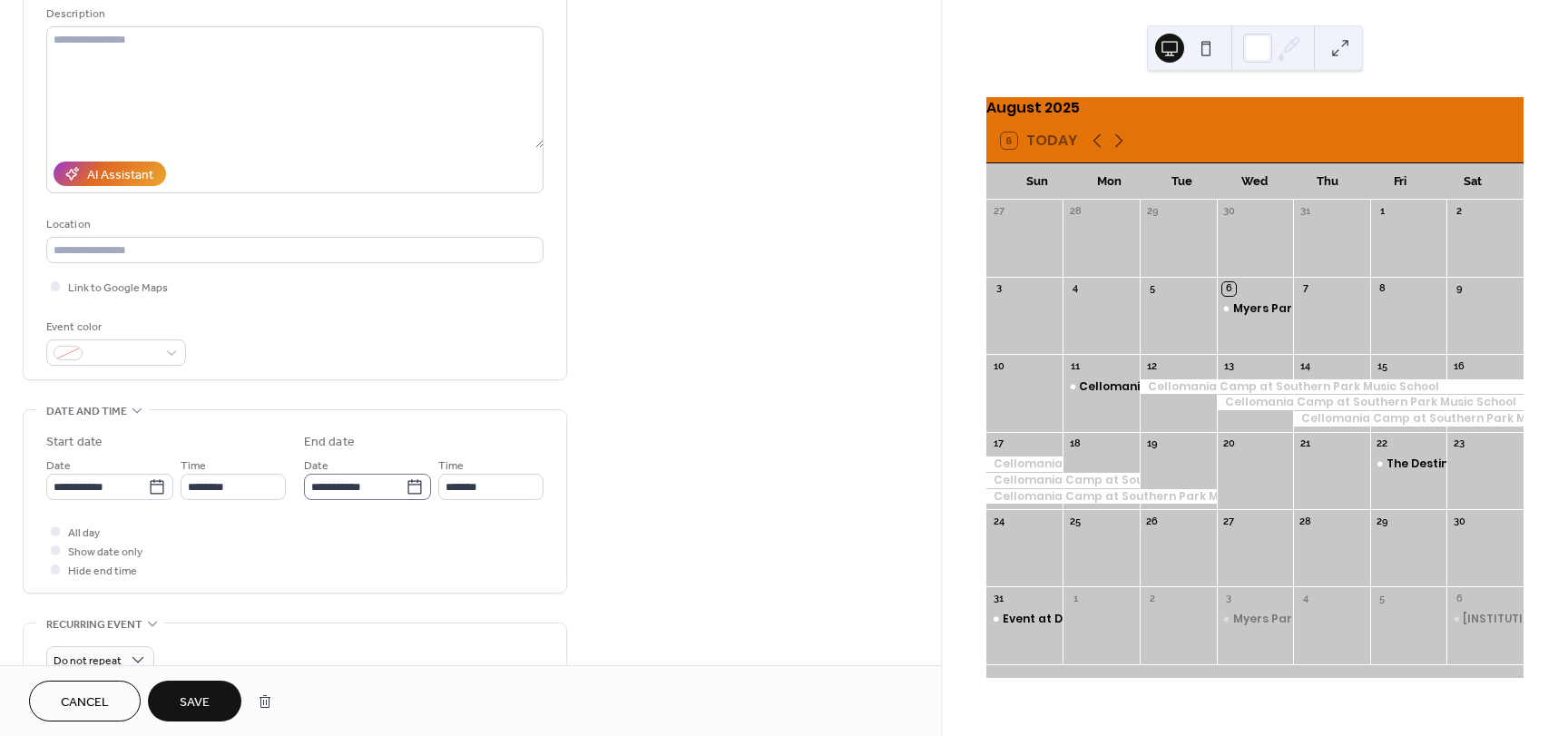 type on "**********" 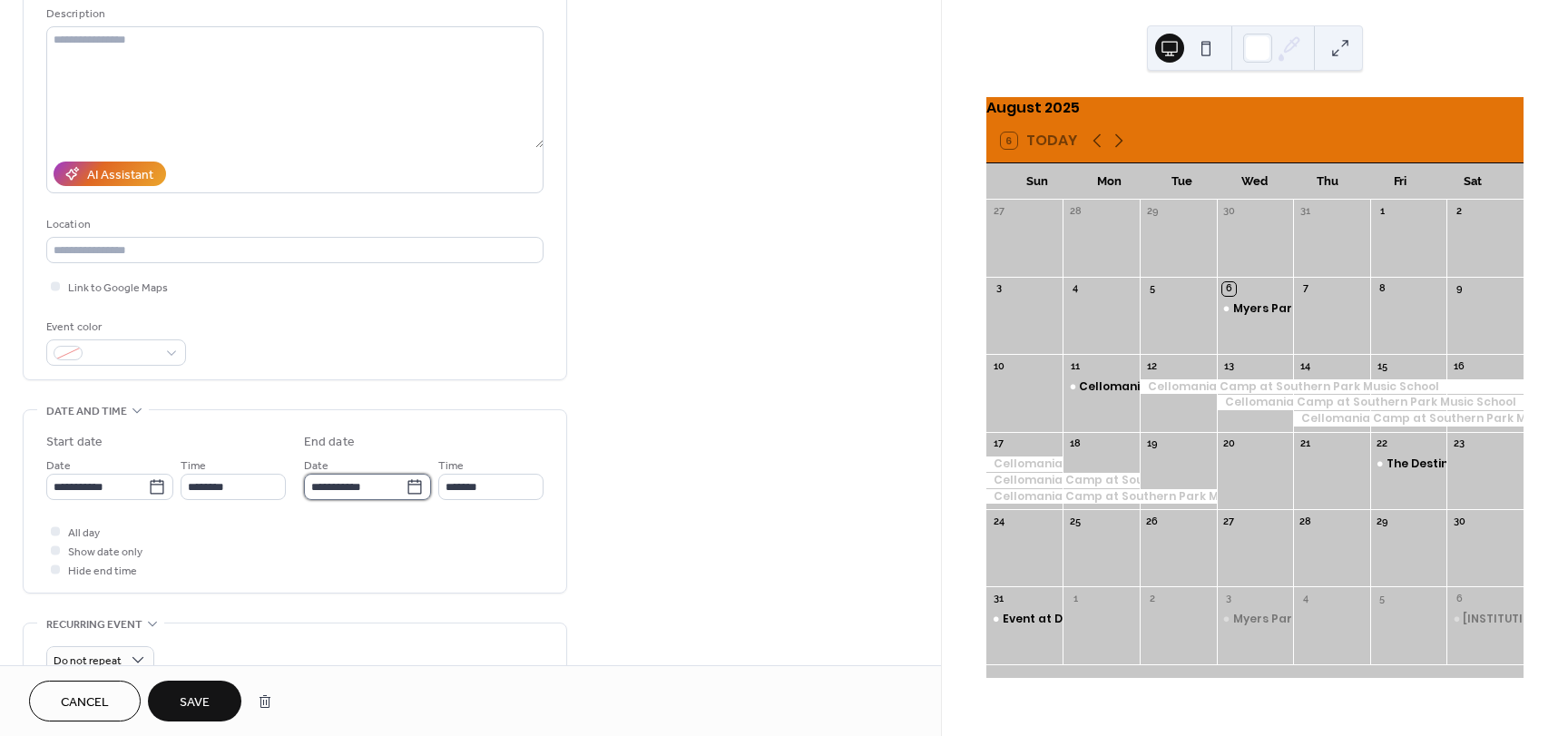 click on "**********" at bounding box center (355, 486) 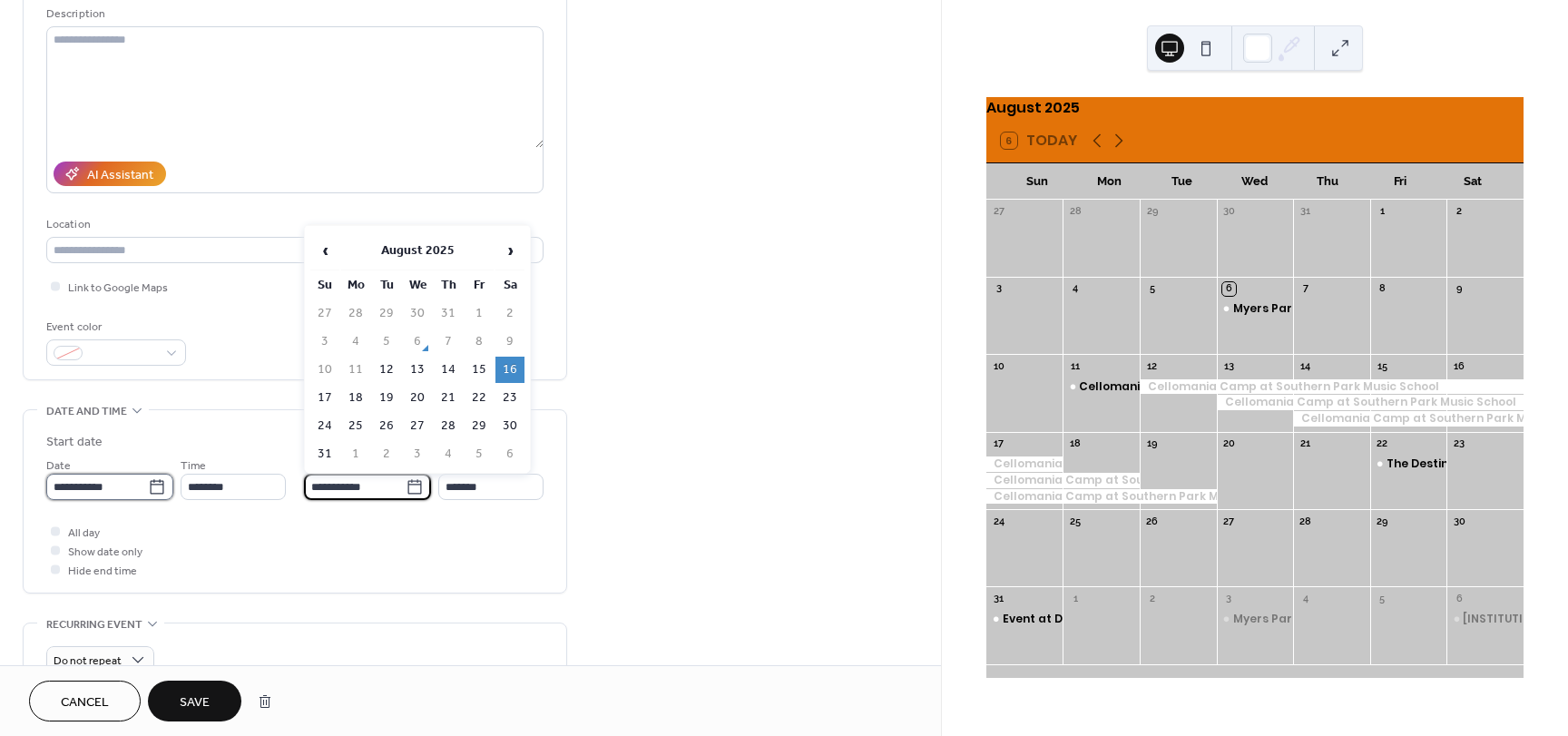 click on "**********" at bounding box center (97, 486) 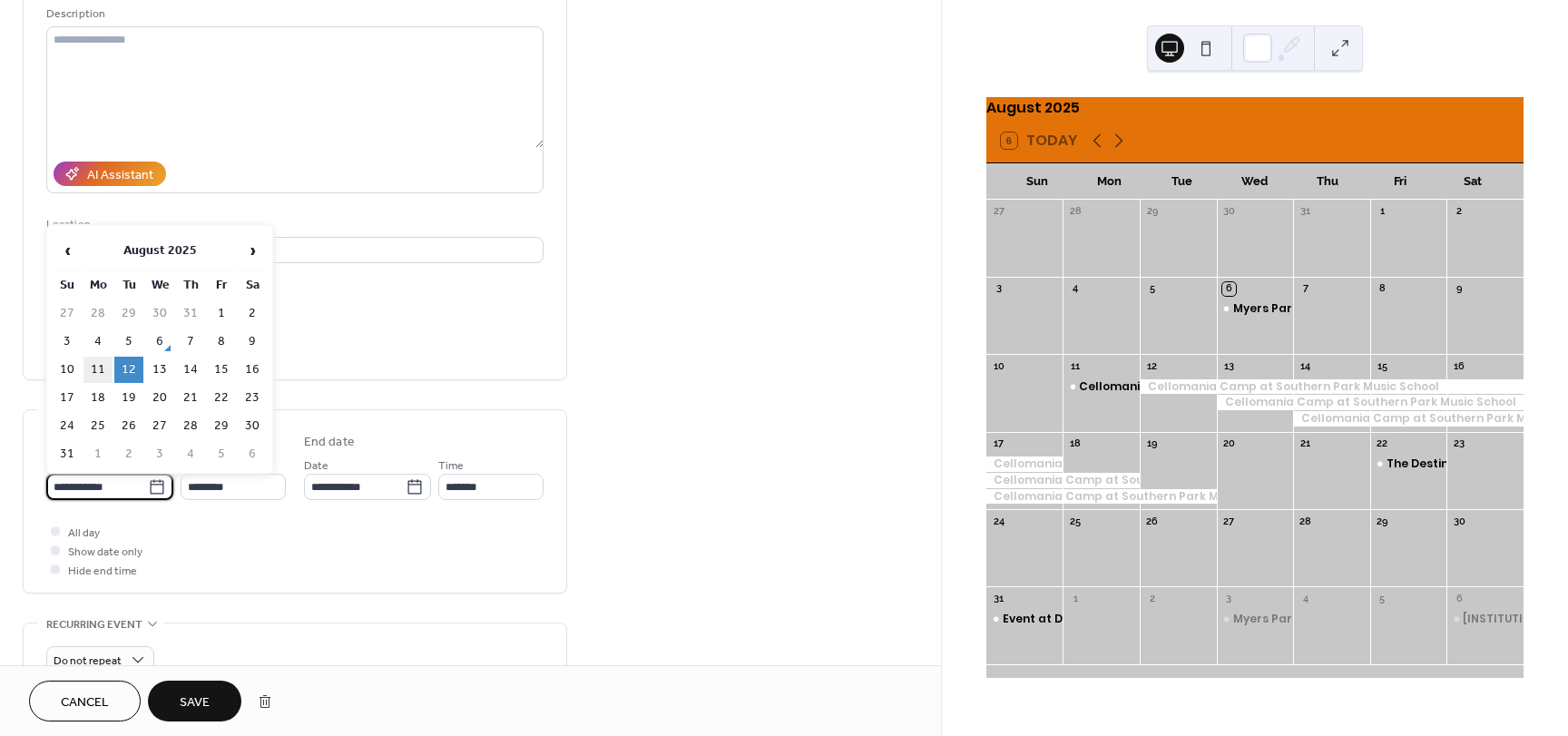 click on "11" at bounding box center (98, 369) 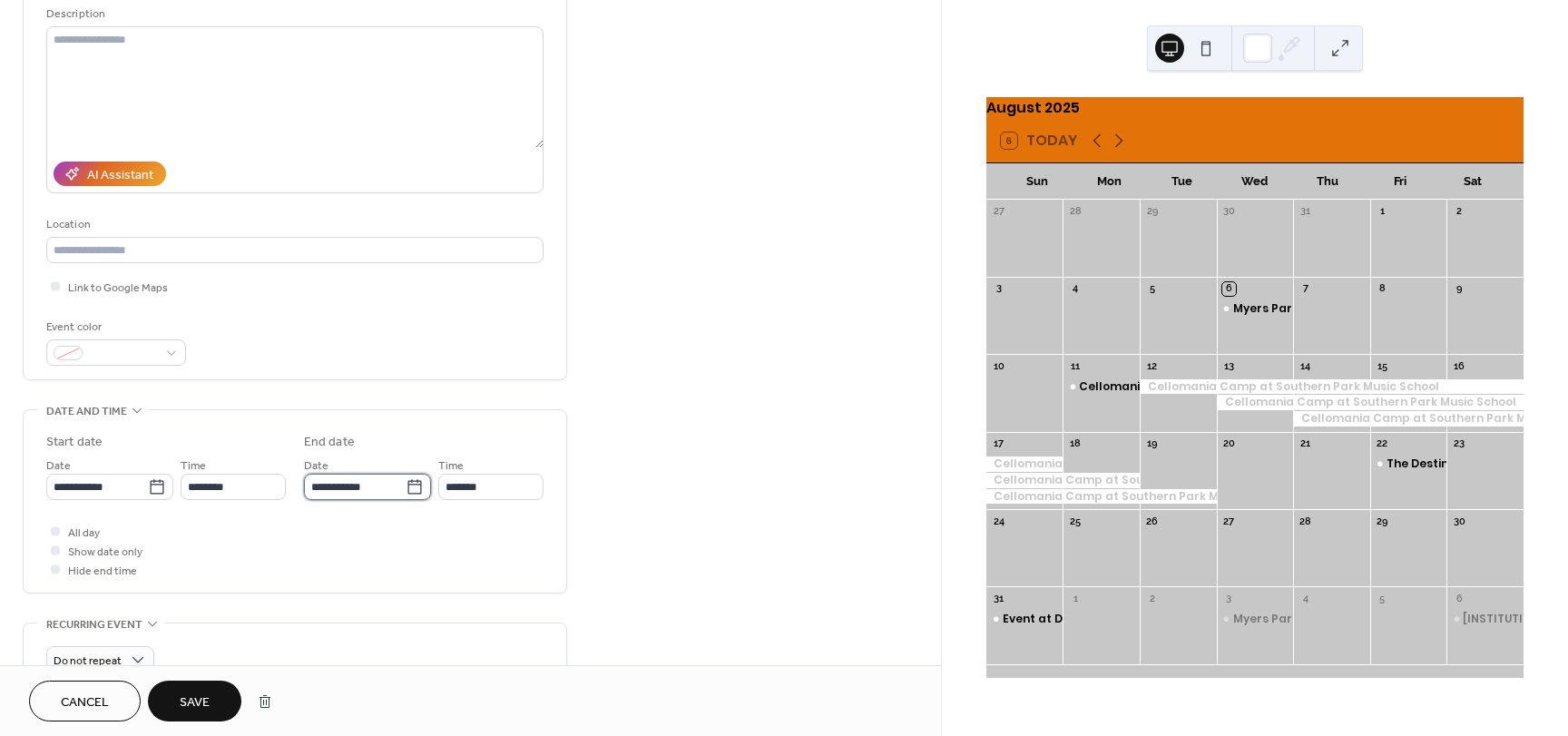 click on "**********" at bounding box center [355, 486] 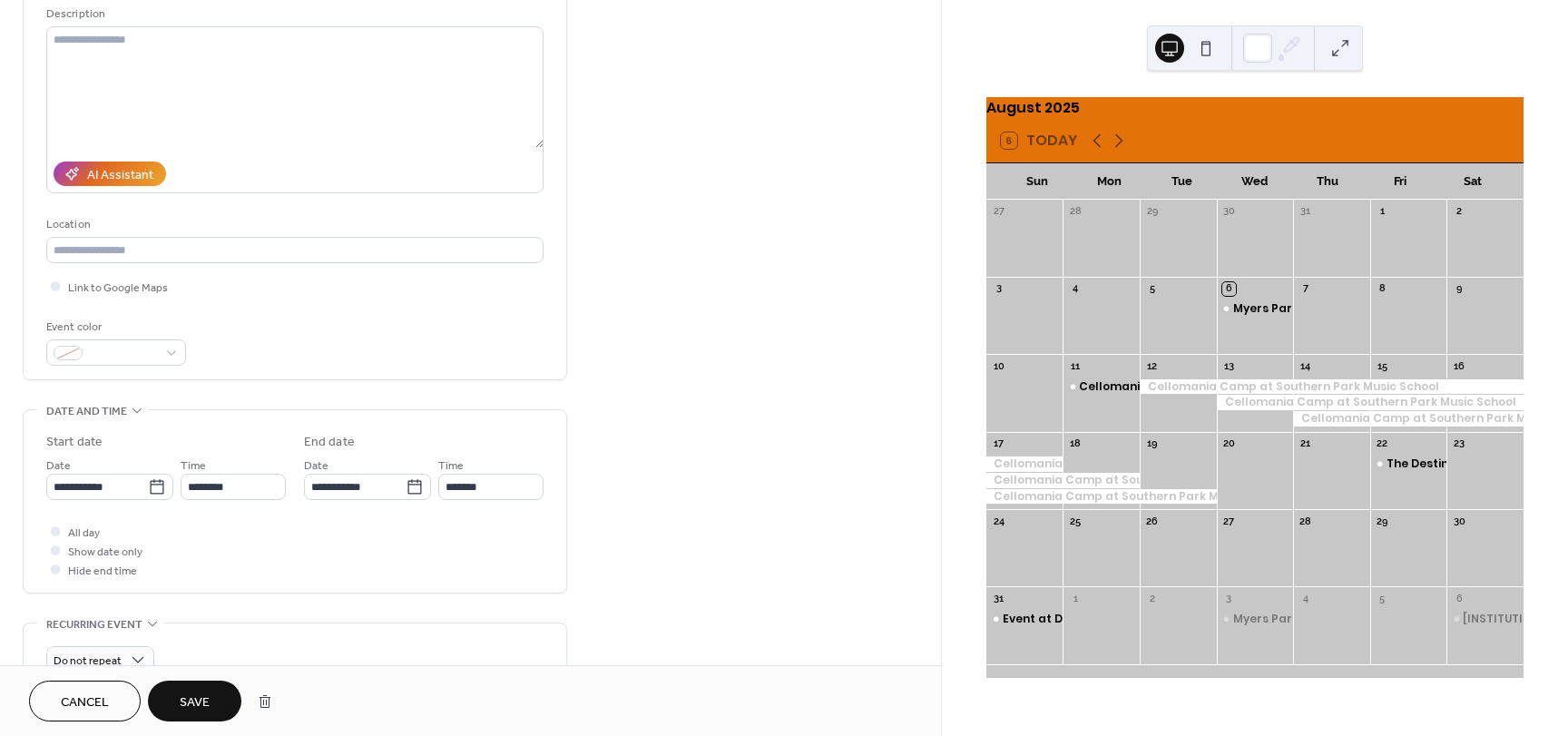 click on "All day Show date only Hide end time" at bounding box center (295, 550) 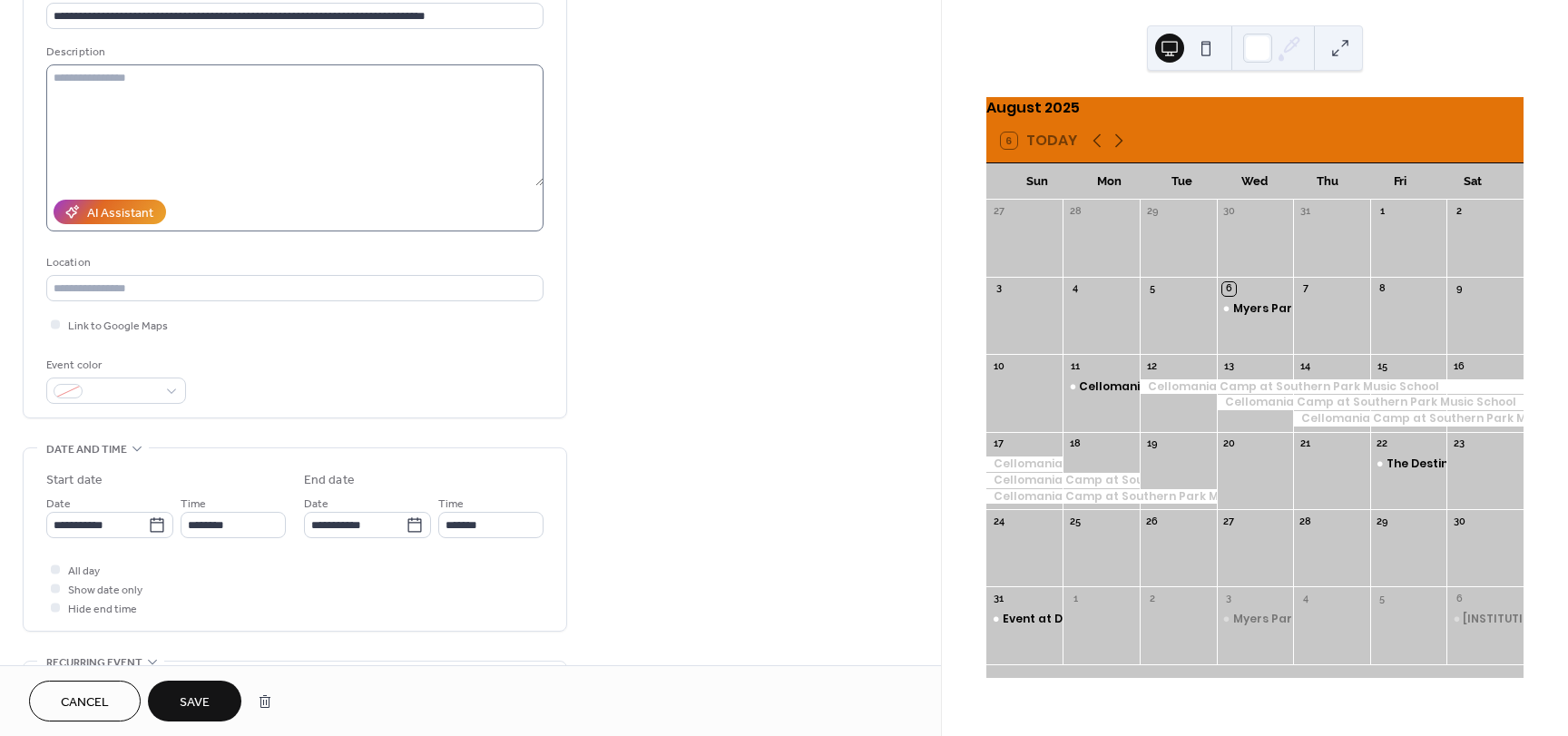 scroll, scrollTop: 0, scrollLeft: 0, axis: both 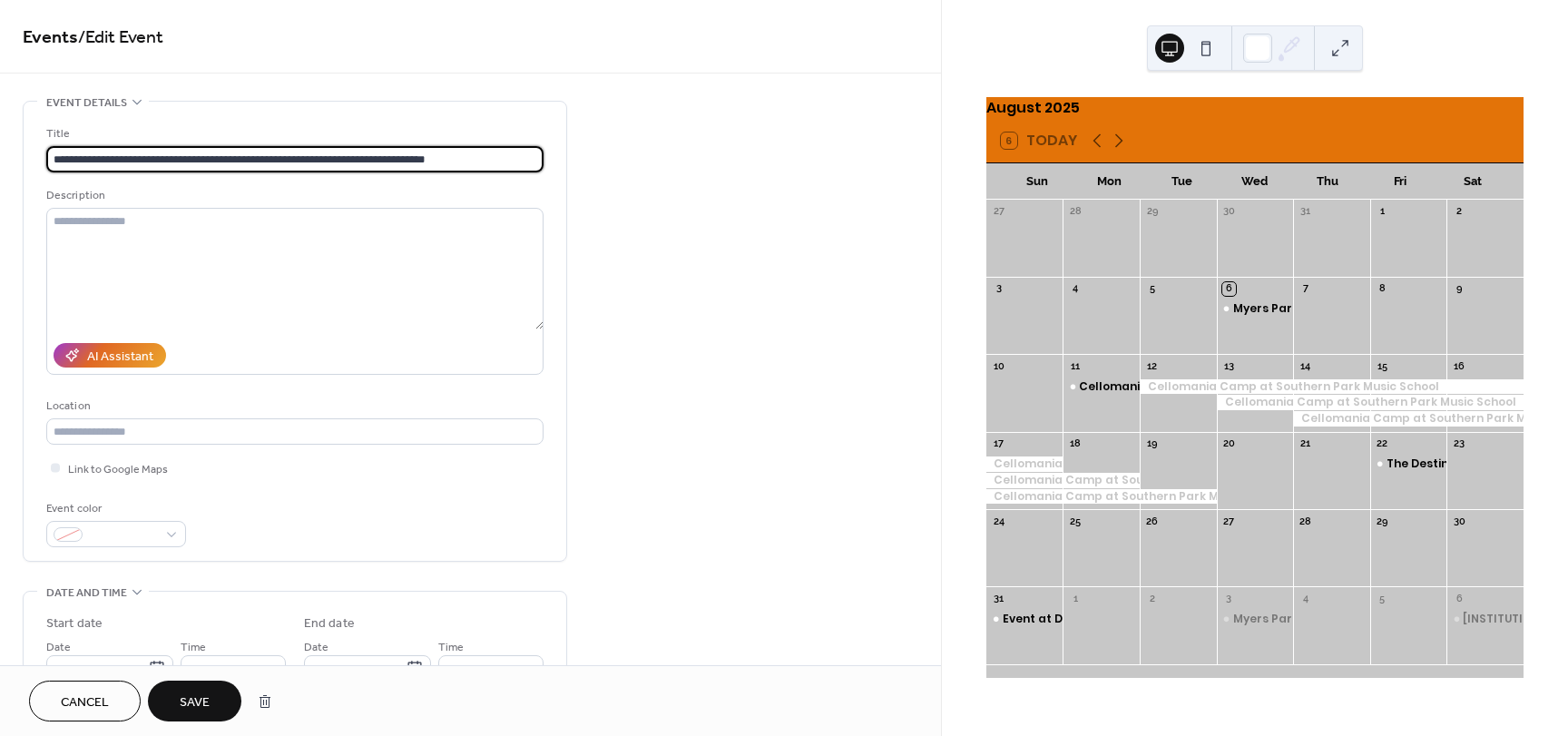 click on "**********" at bounding box center [295, 159] 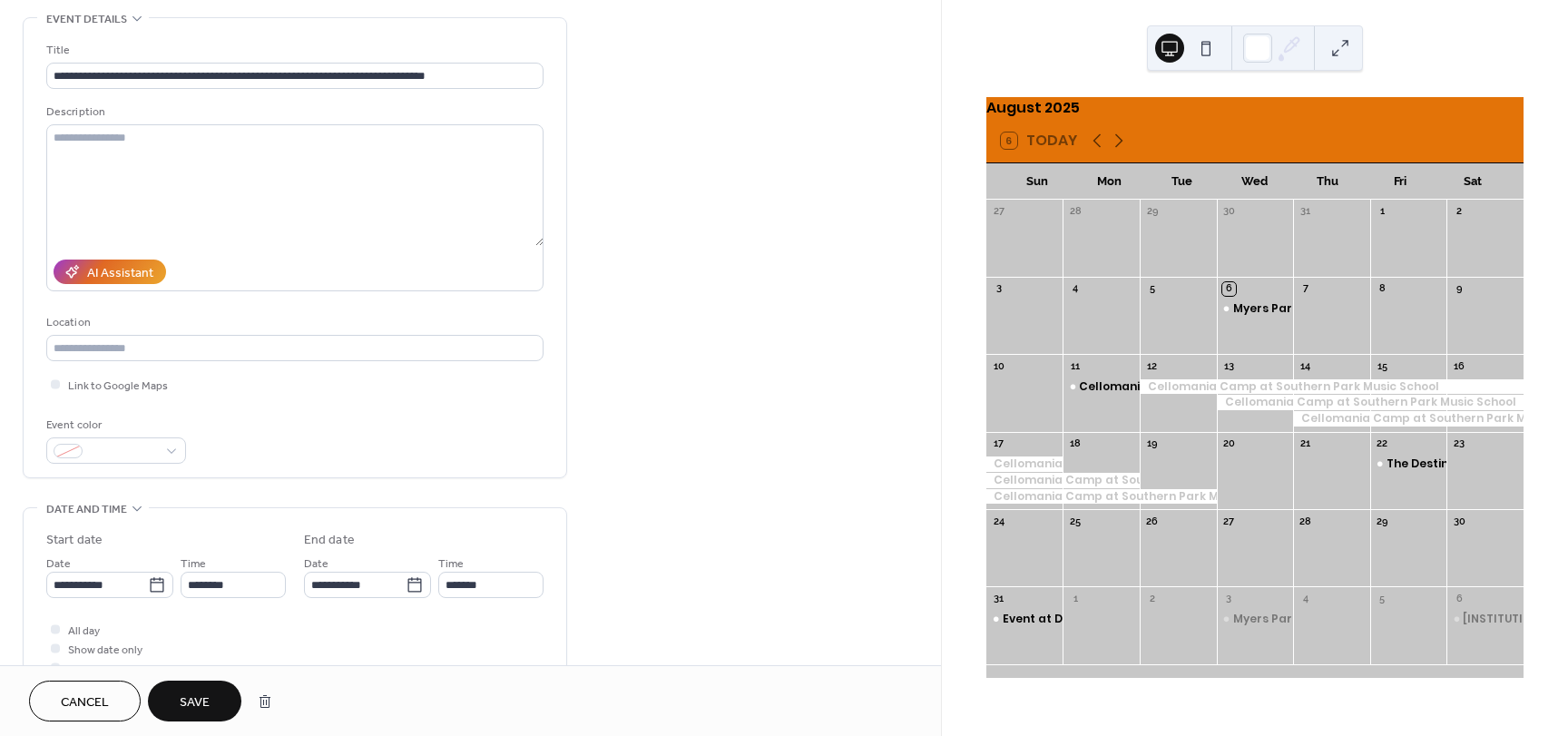 scroll, scrollTop: 91, scrollLeft: 0, axis: vertical 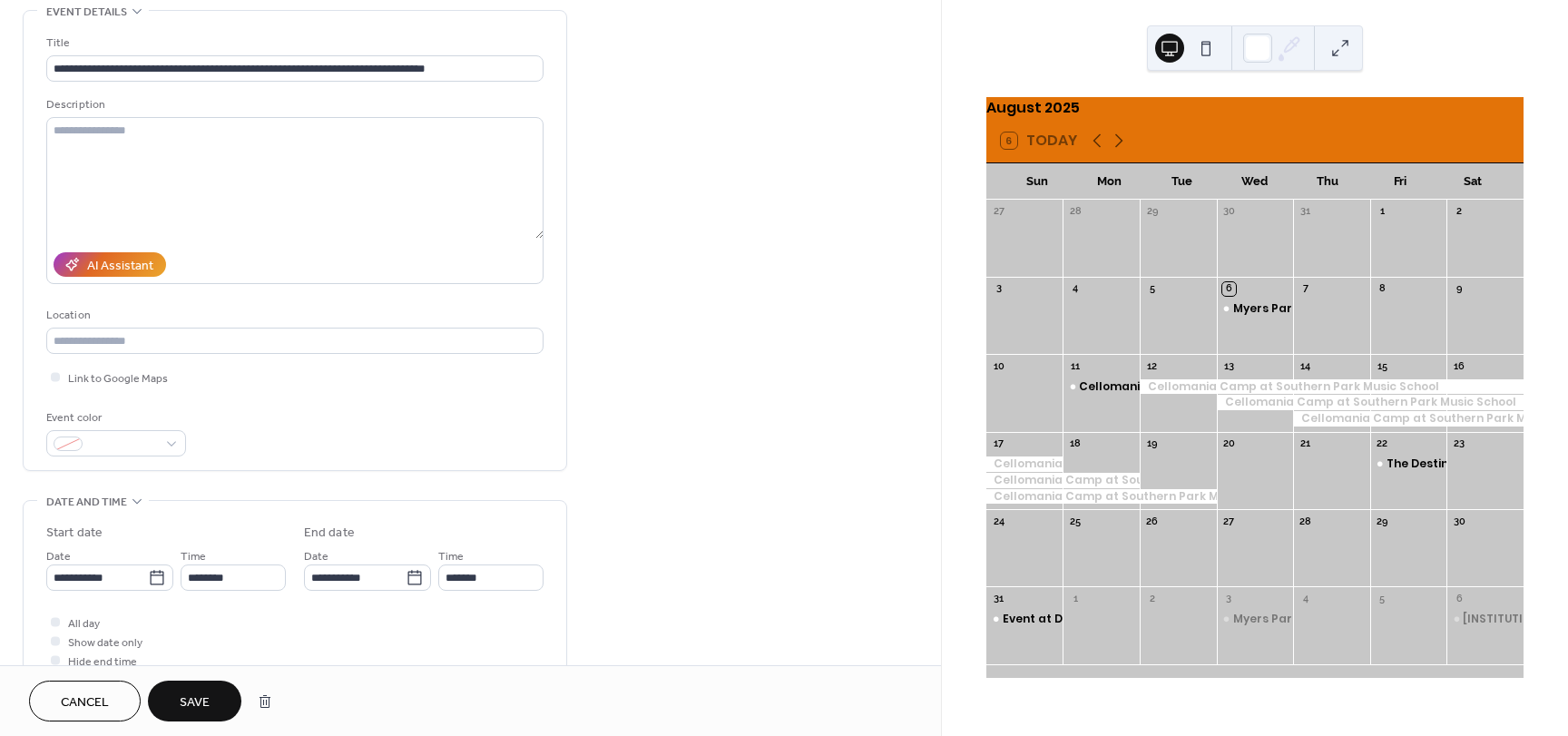 click on "Save" at bounding box center [194, 702] 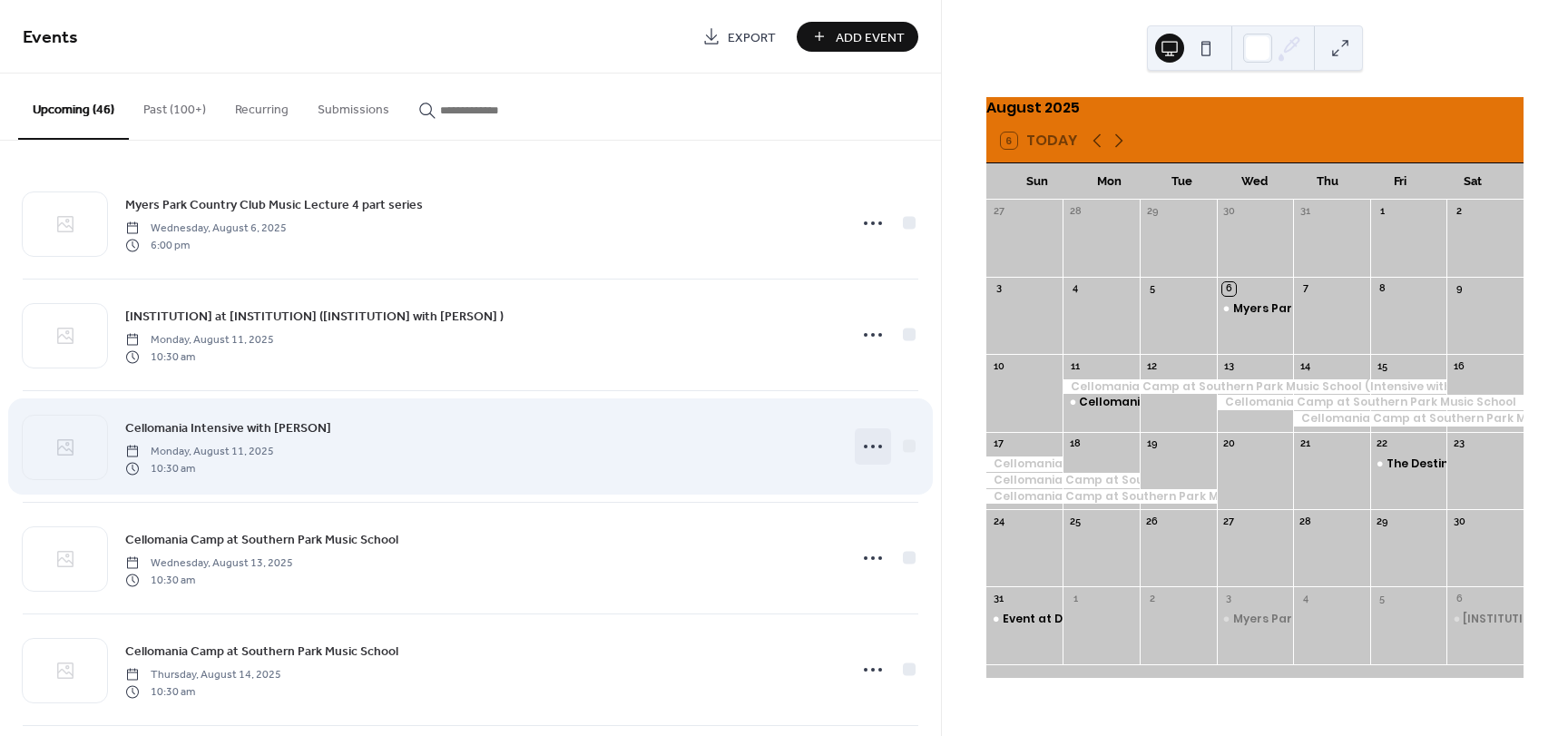 click 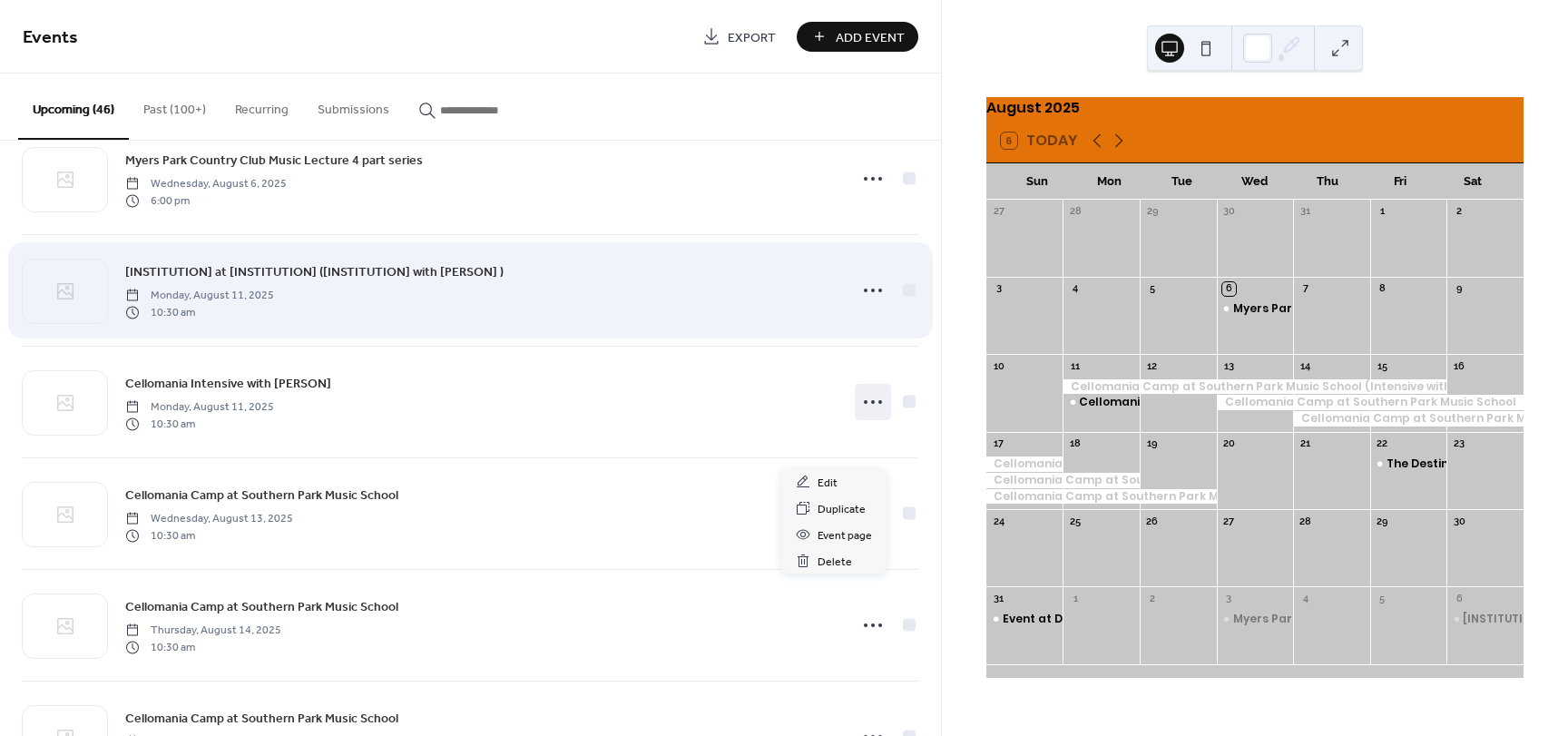 scroll, scrollTop: 272, scrollLeft: 0, axis: vertical 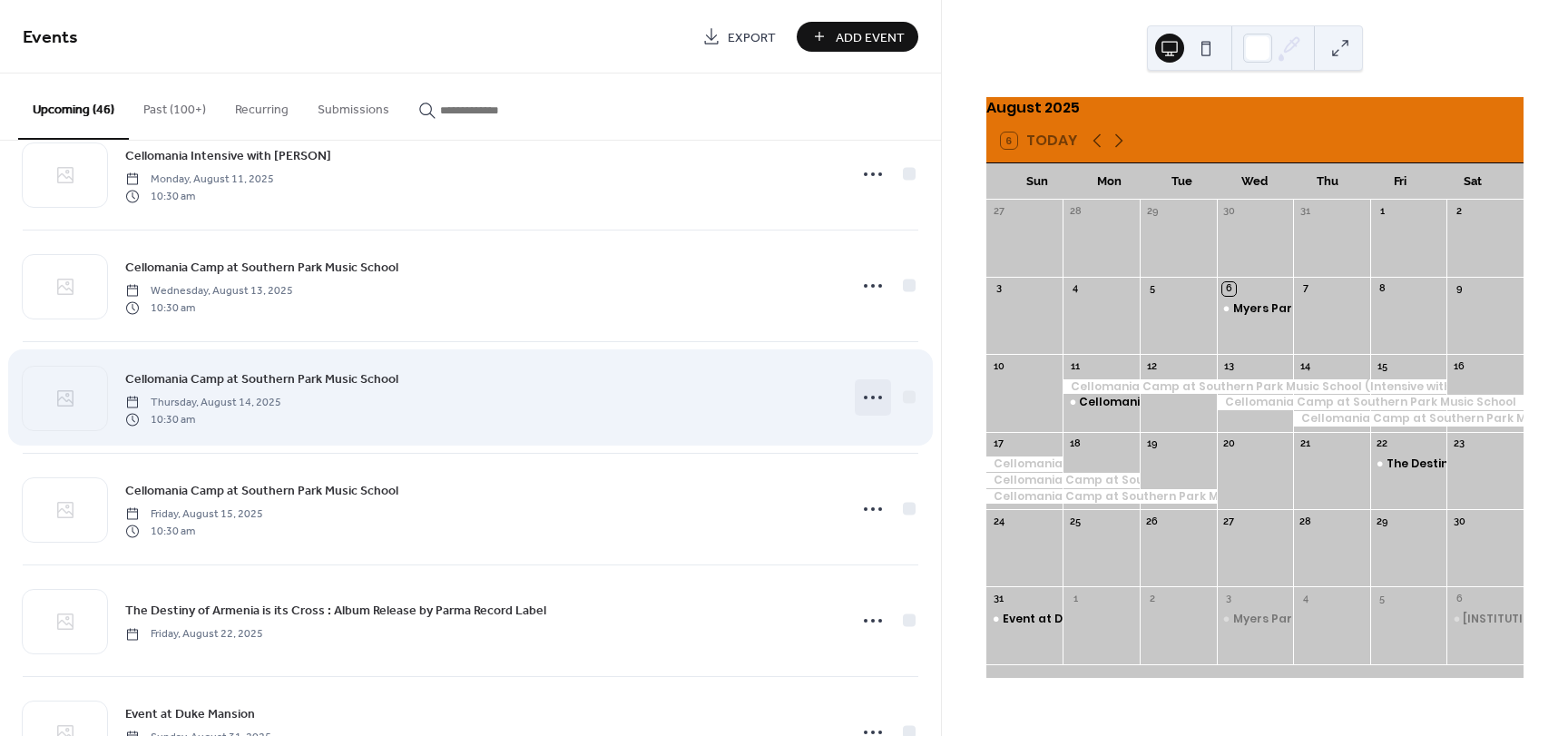 click 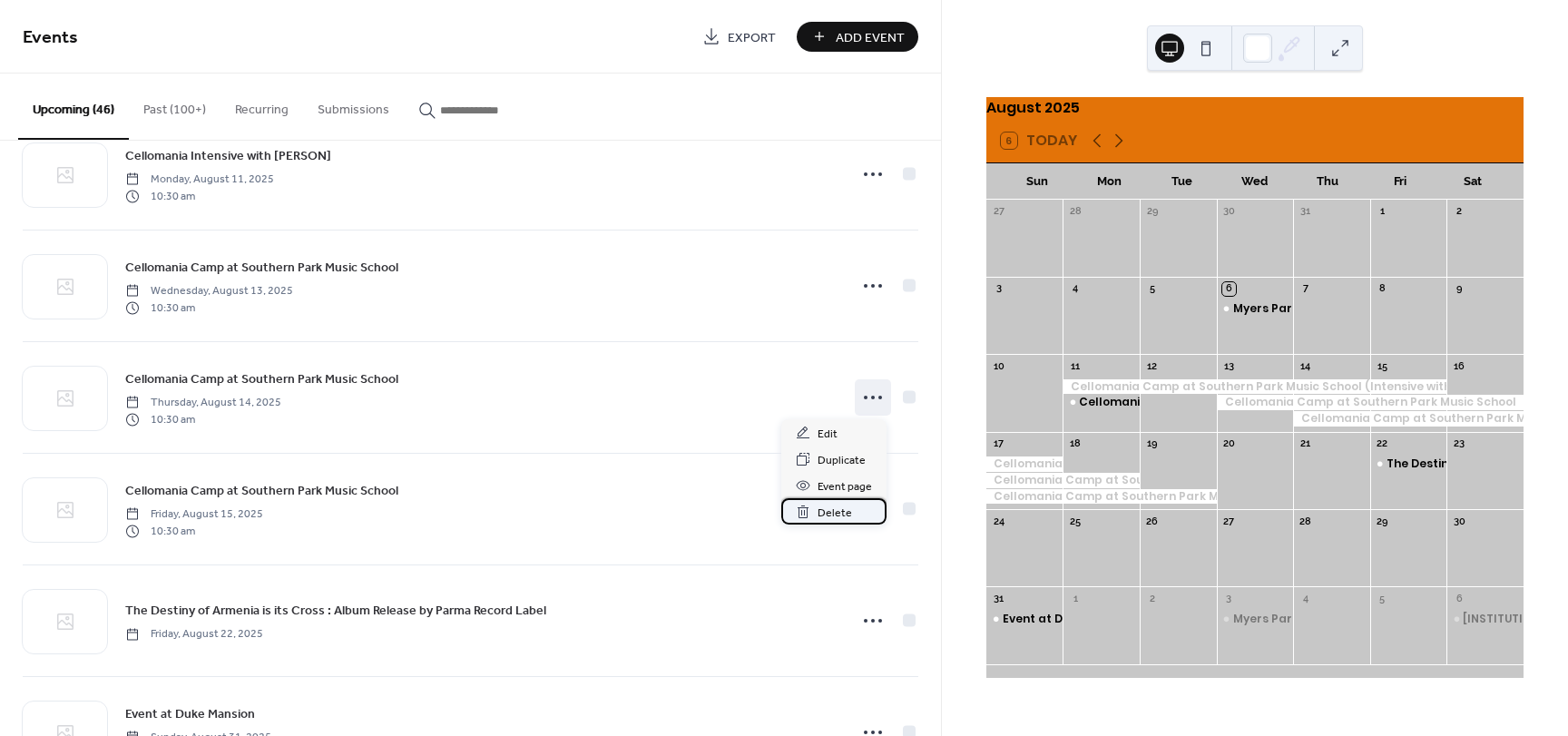 click on "Delete" at bounding box center (835, 513) 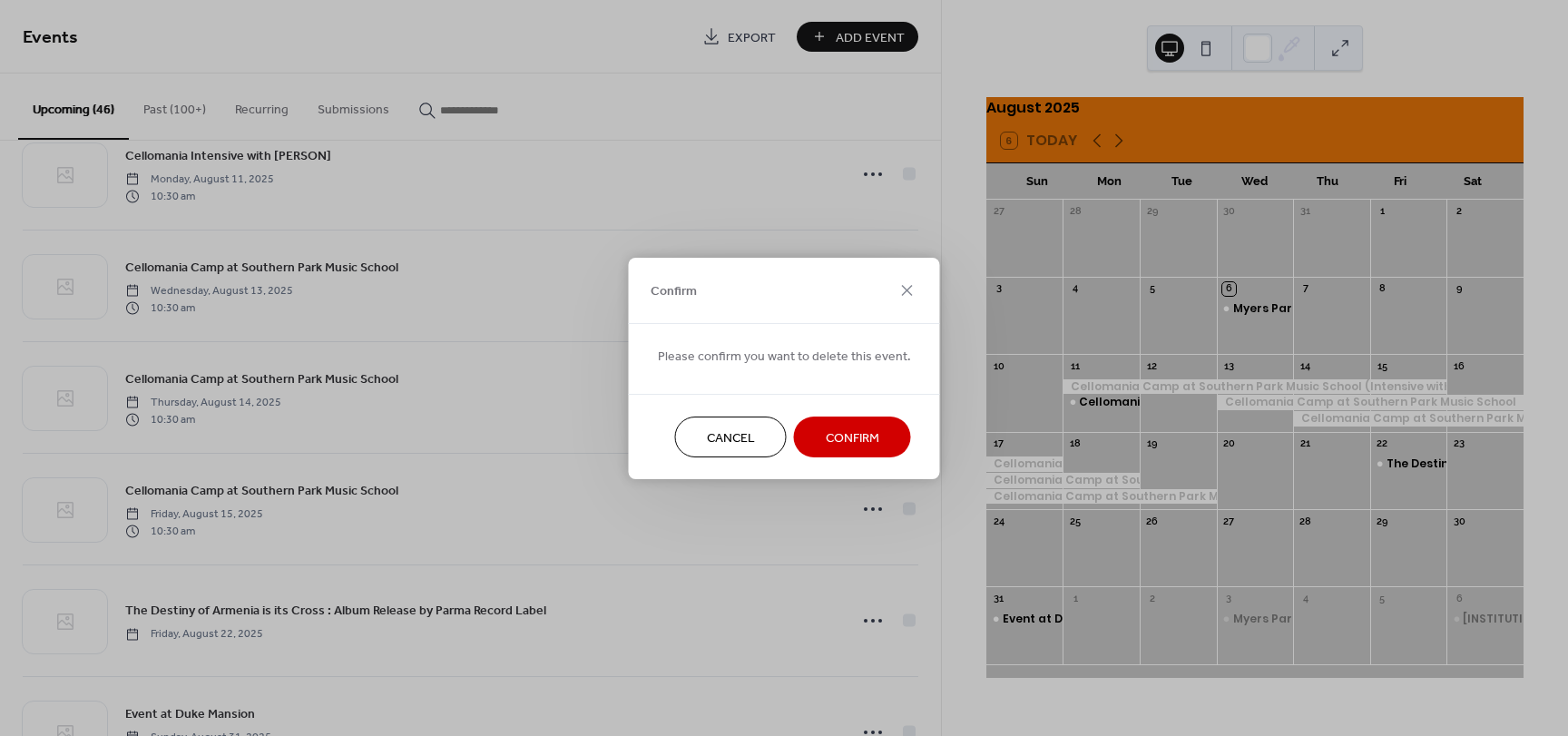 click on "Confirm" at bounding box center [852, 437] 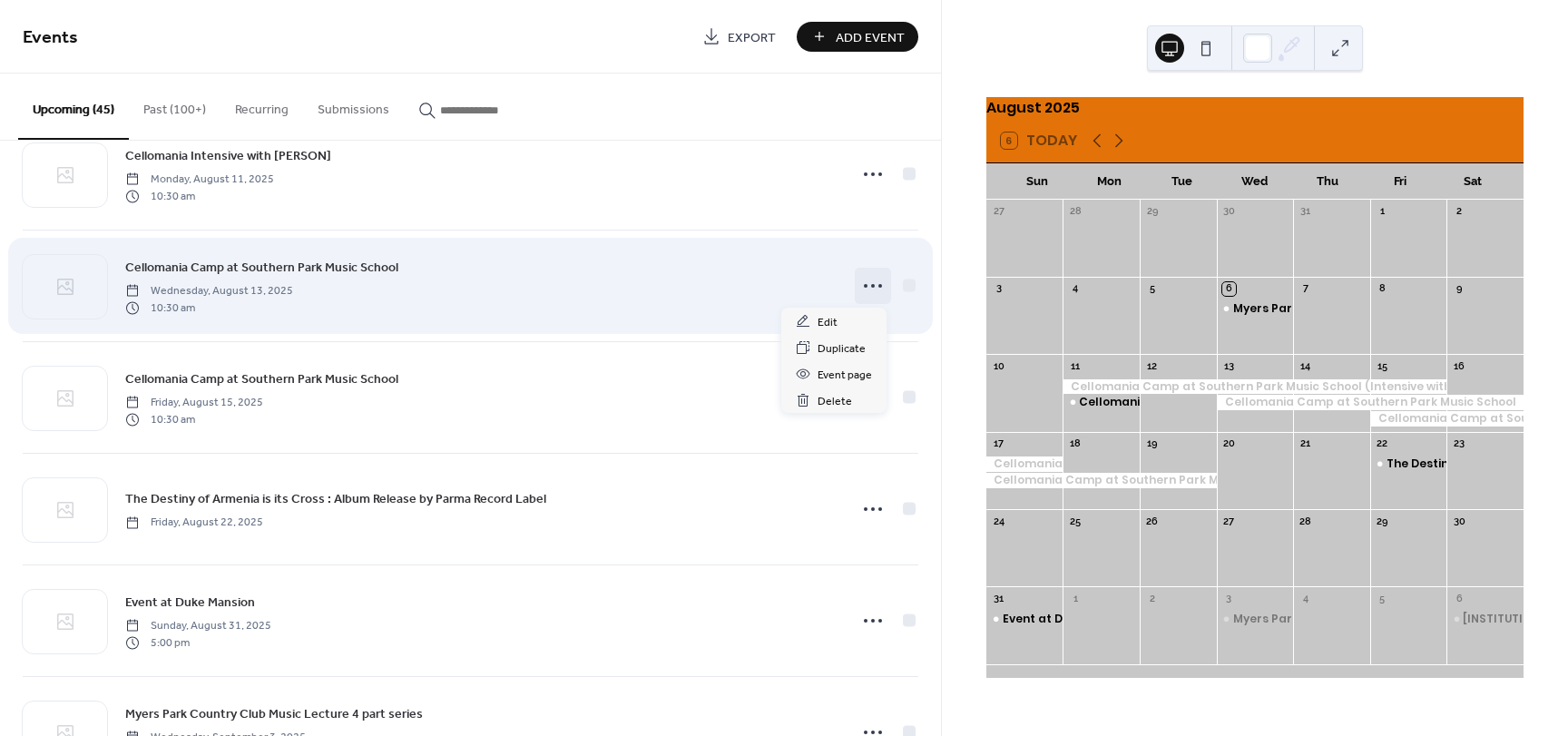 click 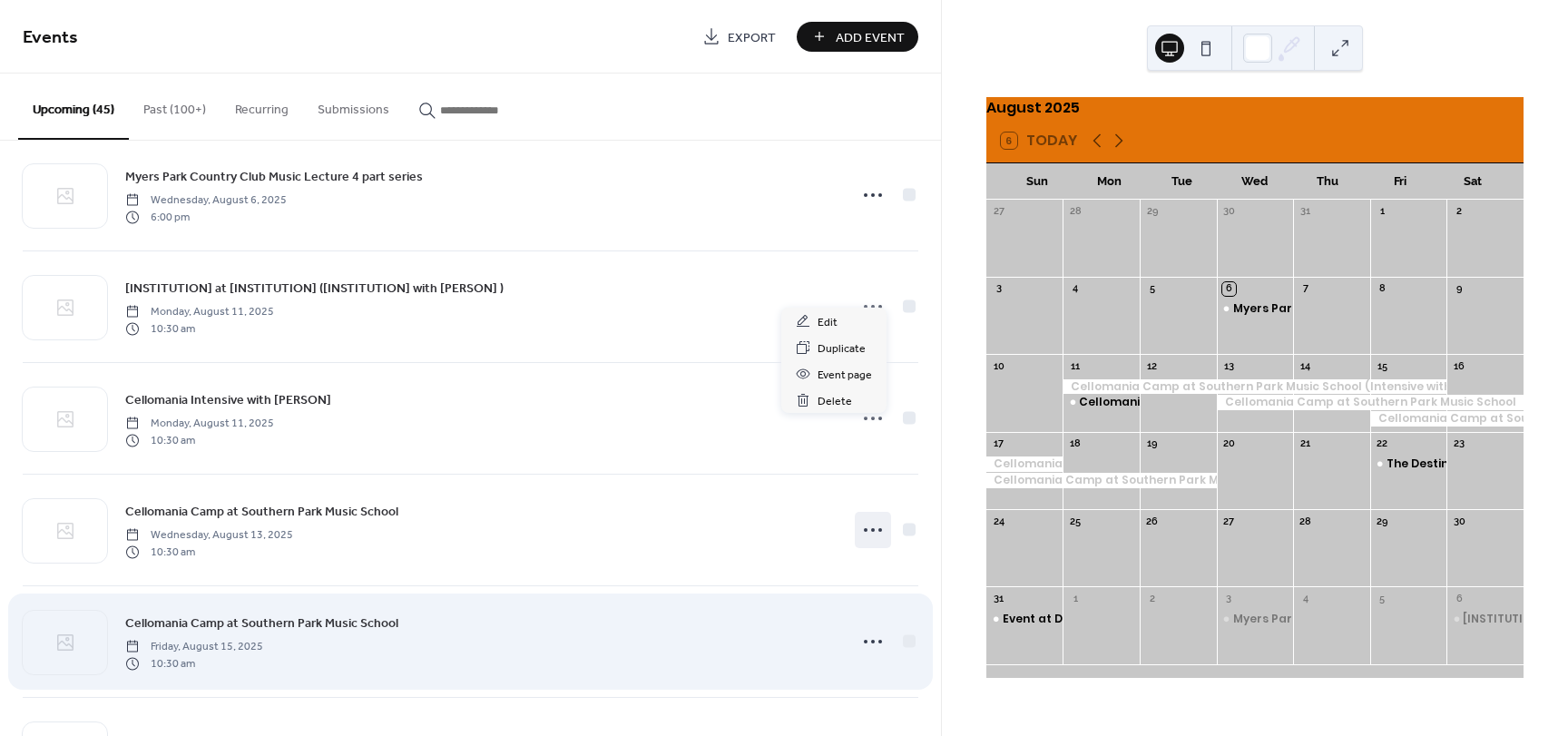 scroll, scrollTop: 0, scrollLeft: 0, axis: both 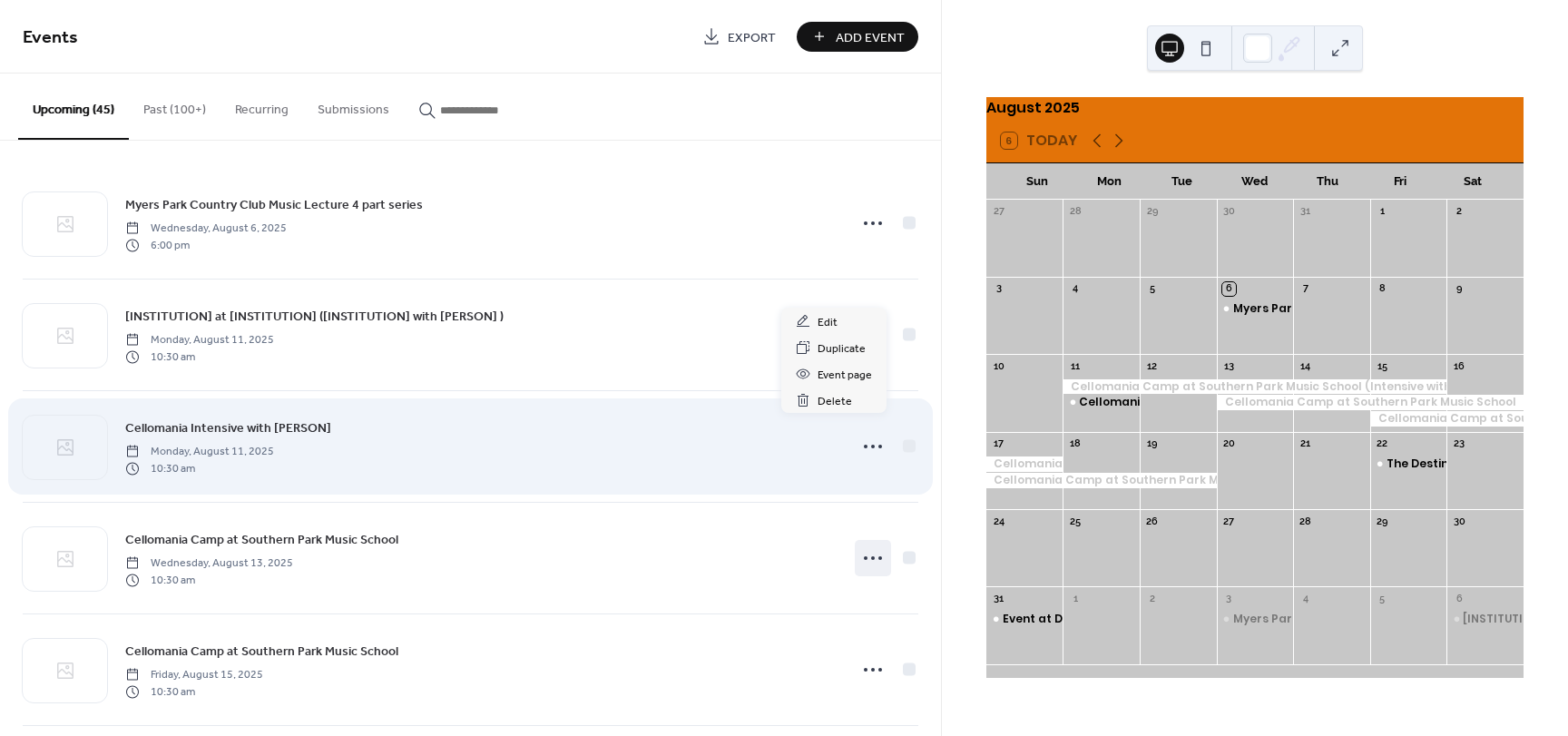 click on "Cellomania Intensive with Martha Gerschefsky  Monday, August 11, 2025 10:30 am" at bounding box center [480, 447] 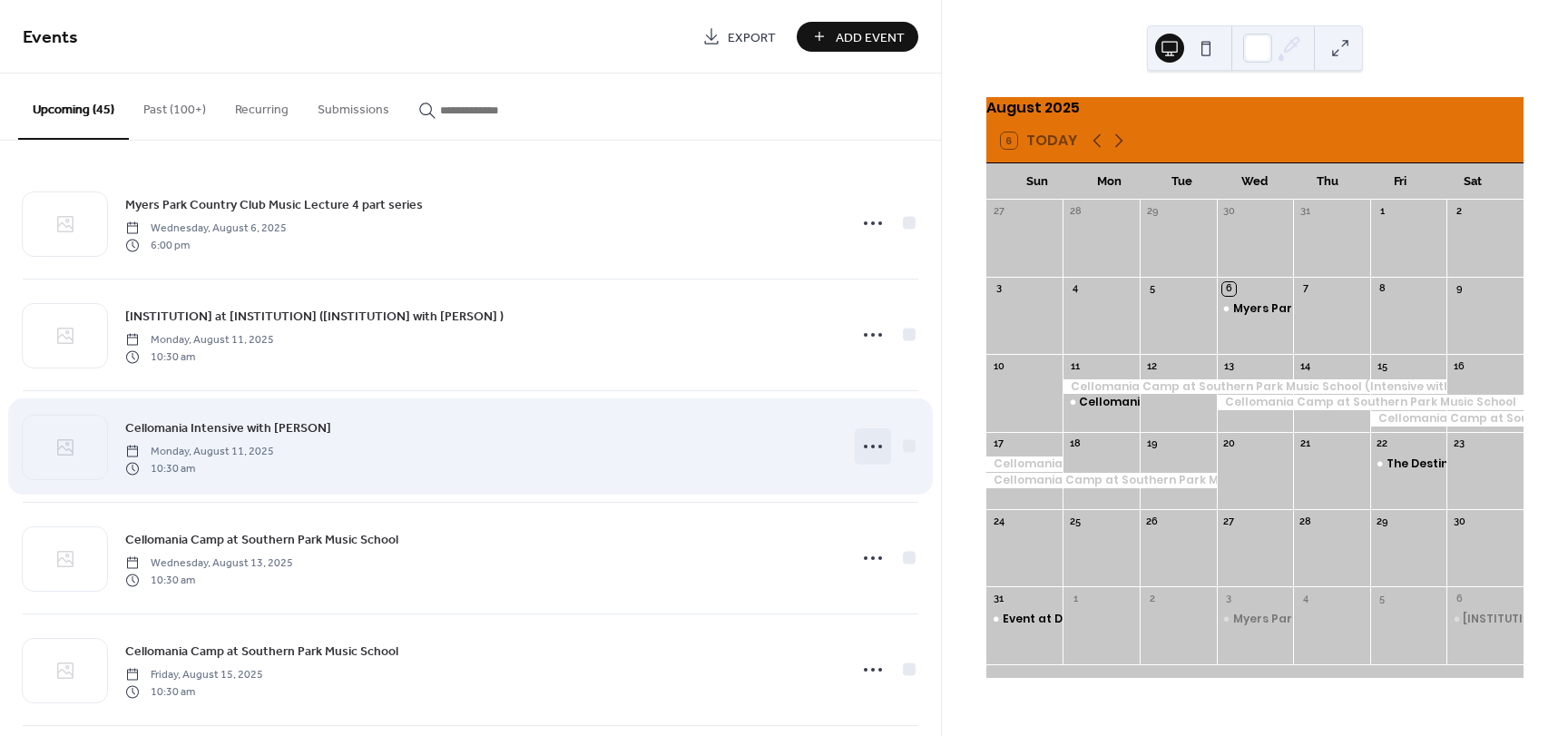 click 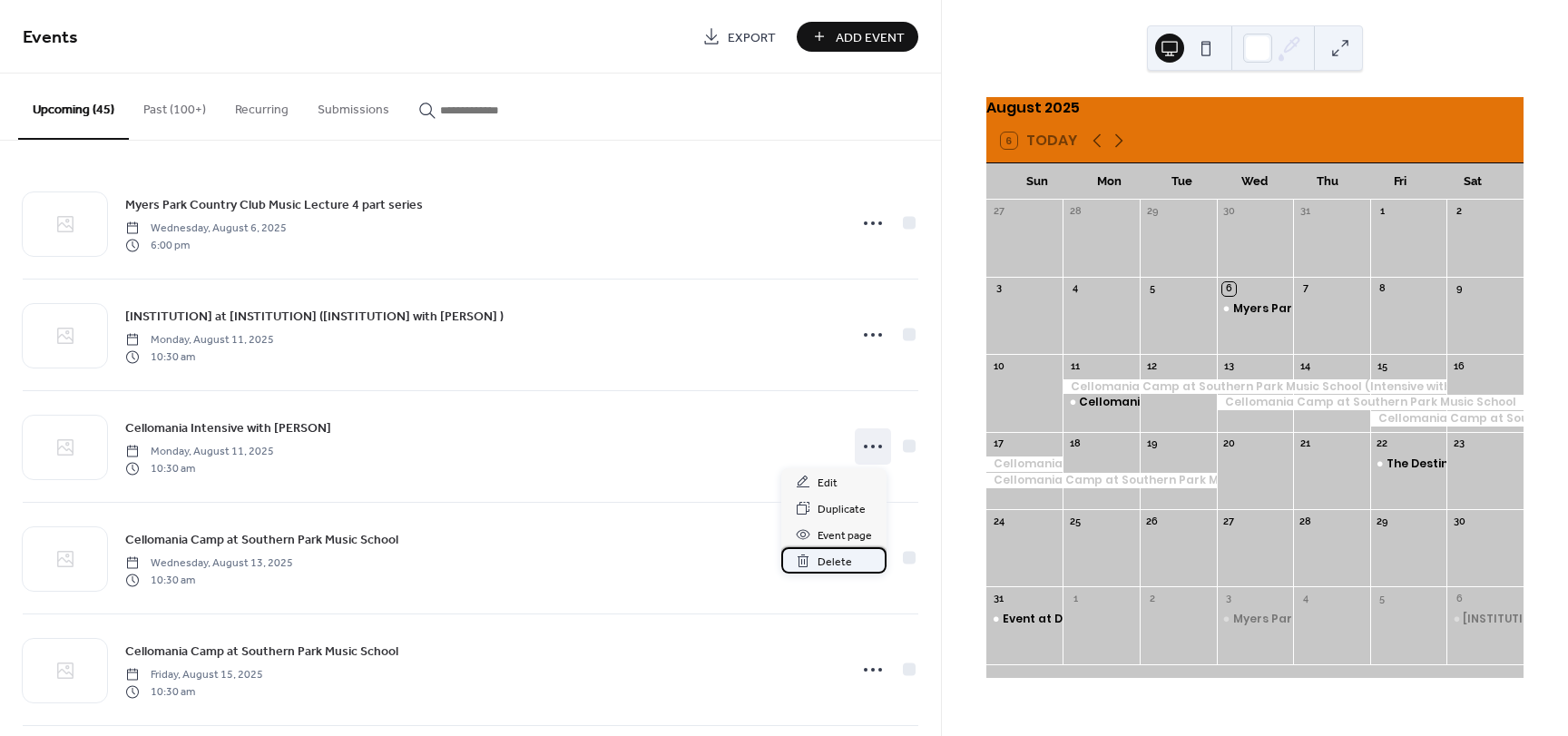 click on "Delete" at bounding box center (835, 562) 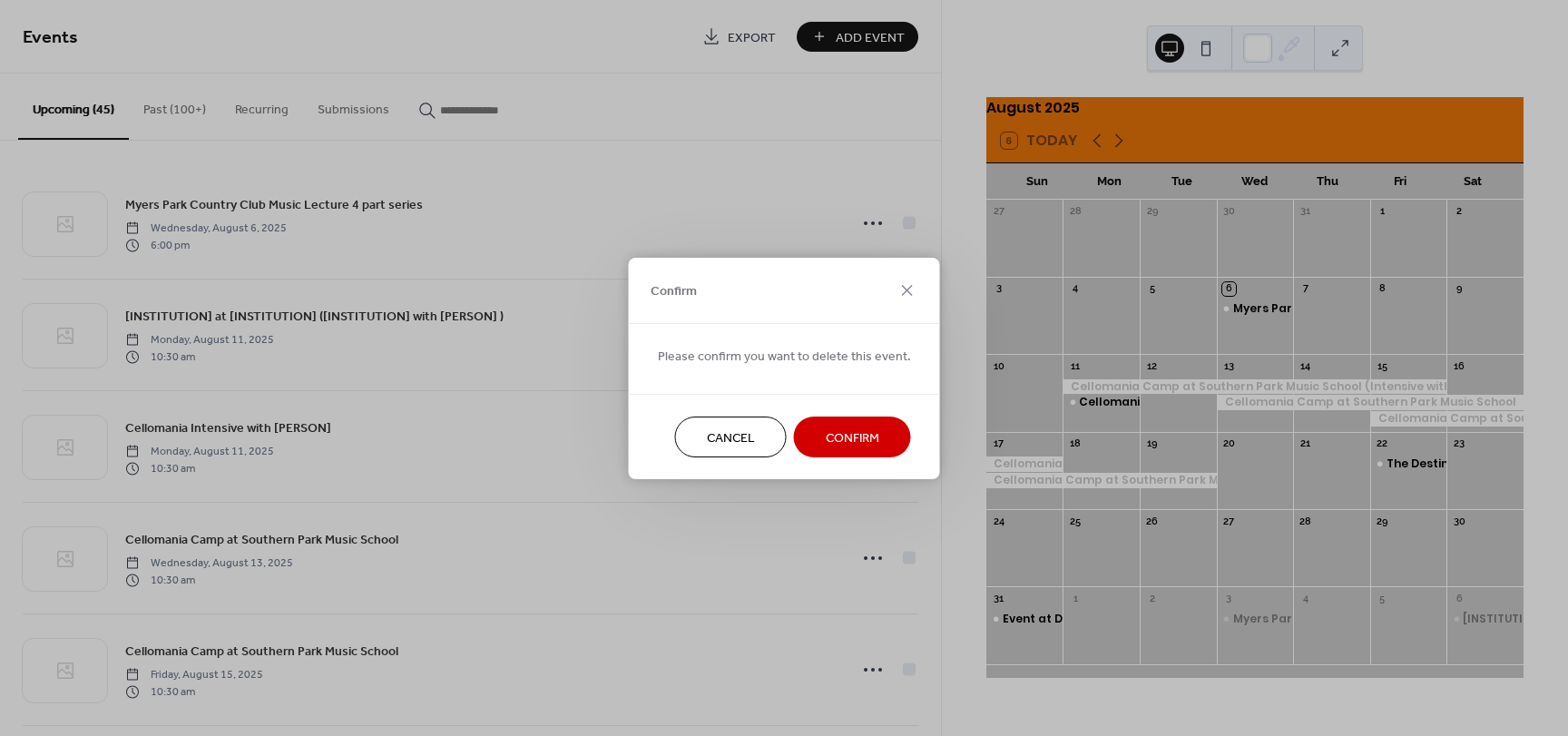 click on "Confirm" at bounding box center (852, 437) 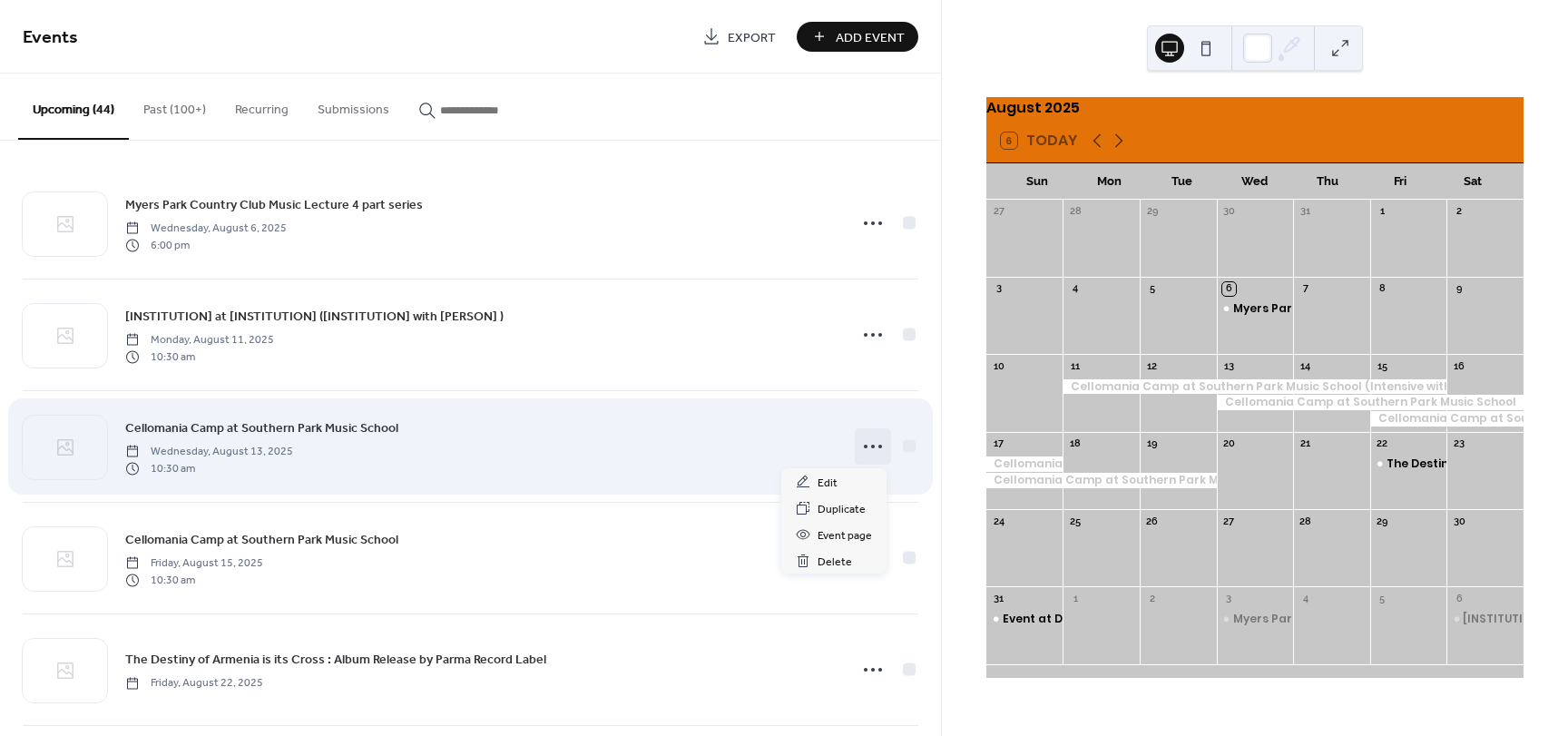 click 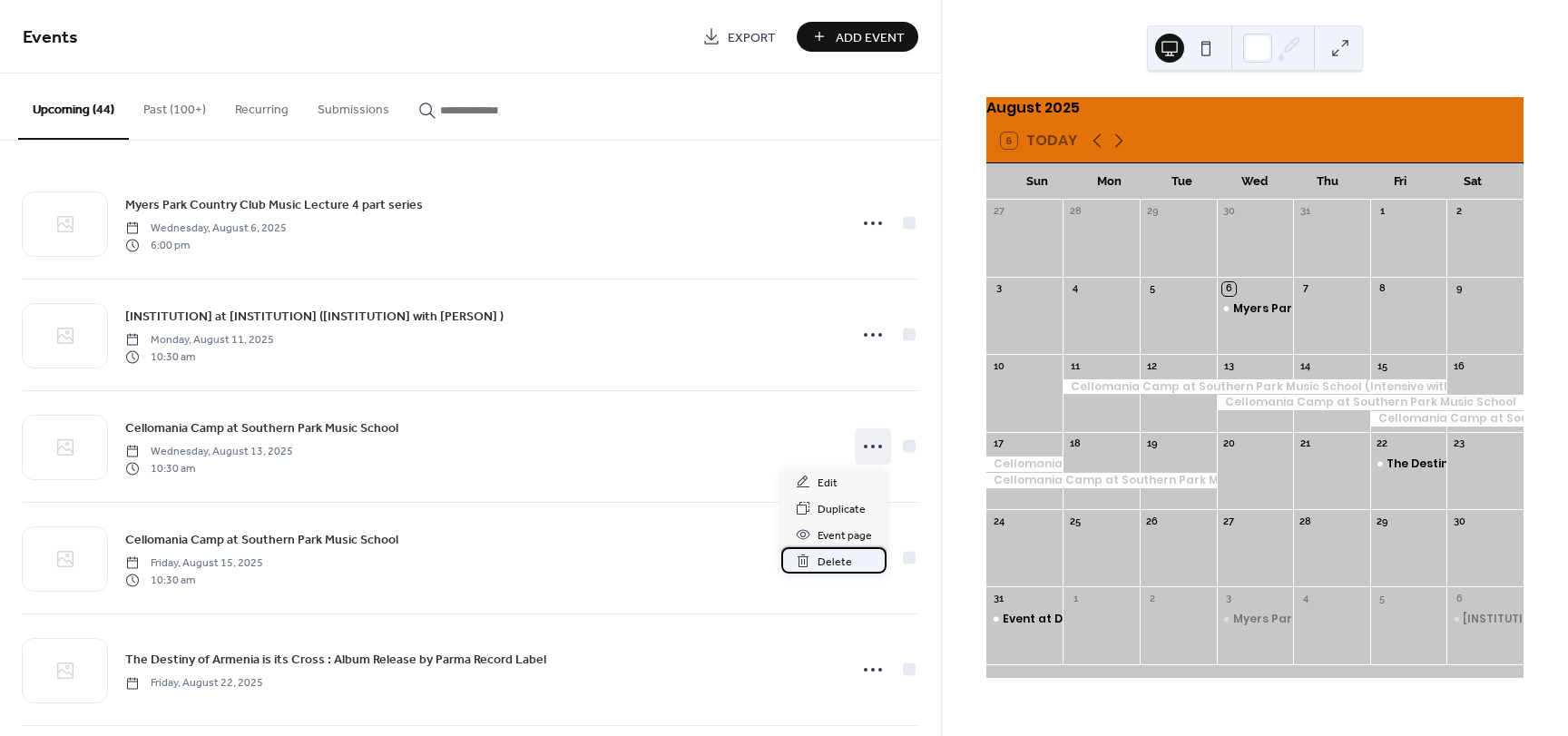 click on "Delete" at bounding box center [835, 562] 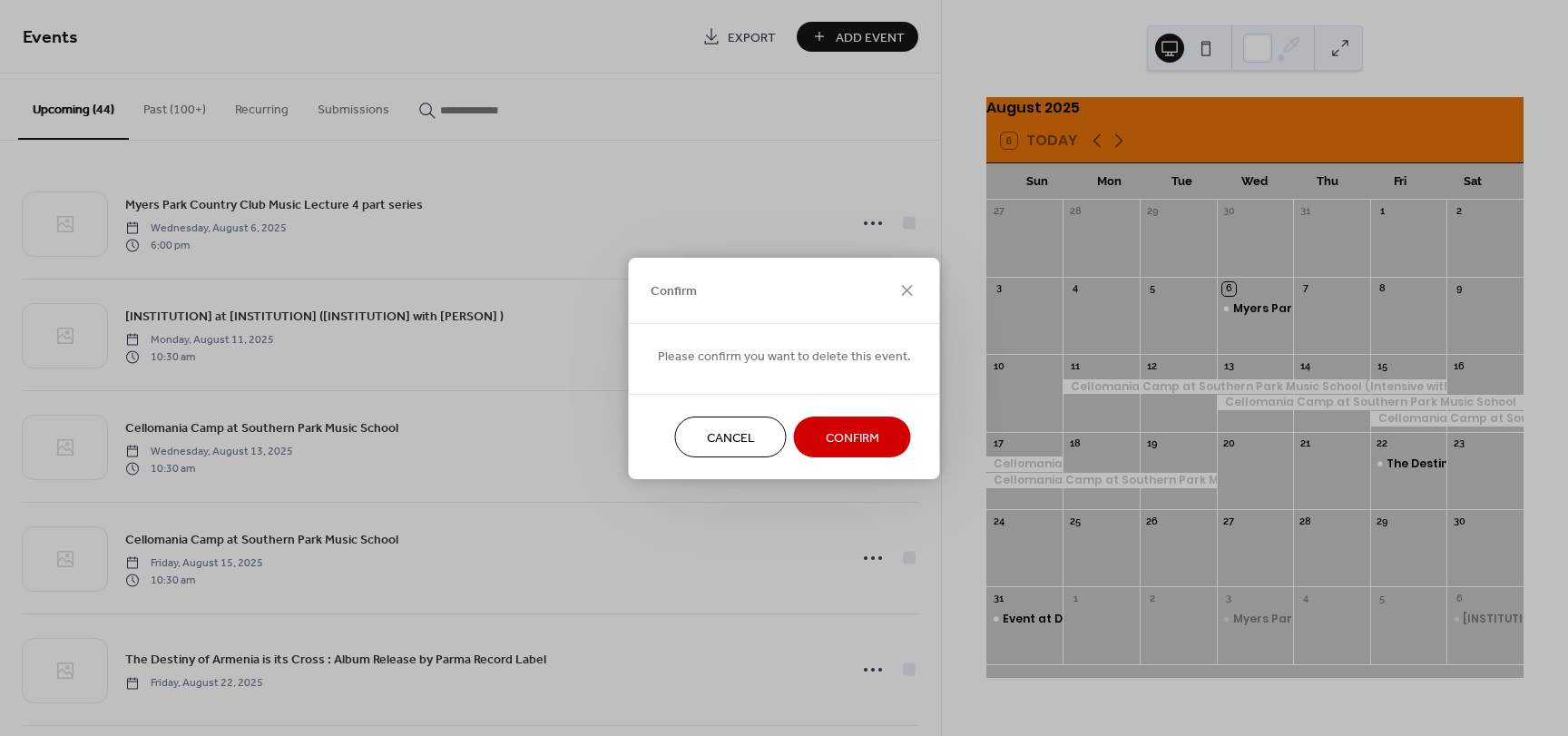 click on "Confirm" at bounding box center (852, 437) 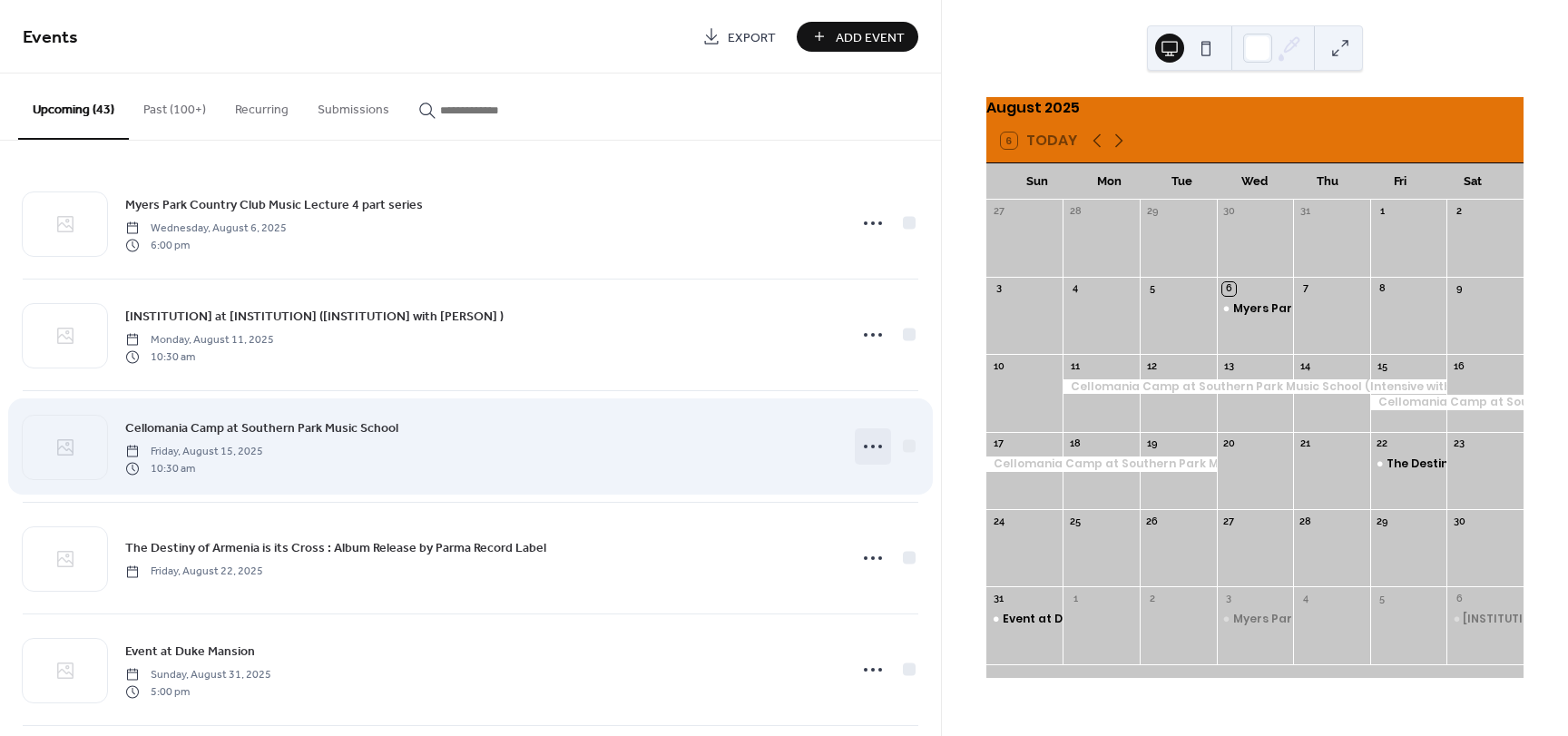 click 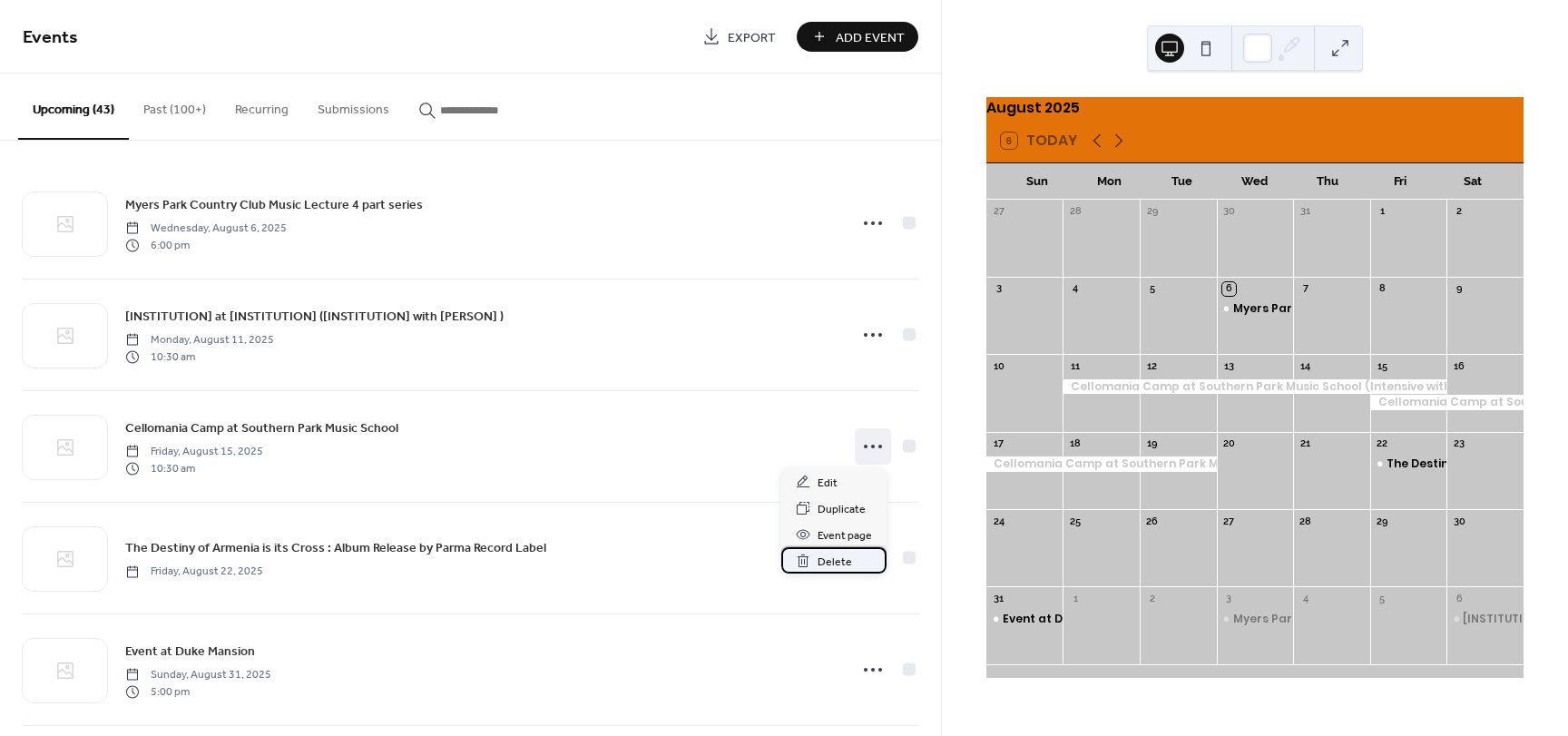 click on "Delete" at bounding box center [835, 562] 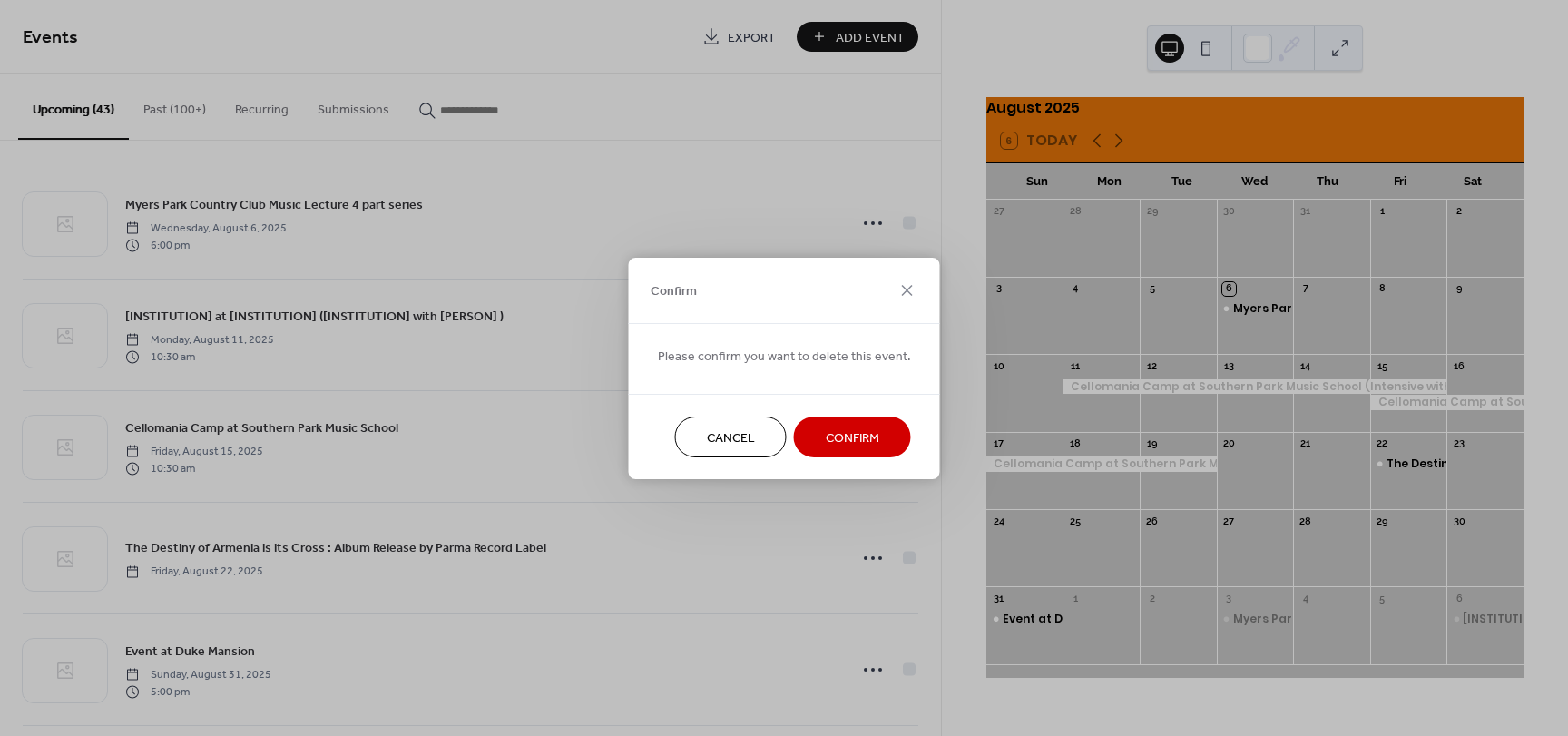 click on "Confirm" at bounding box center [852, 437] 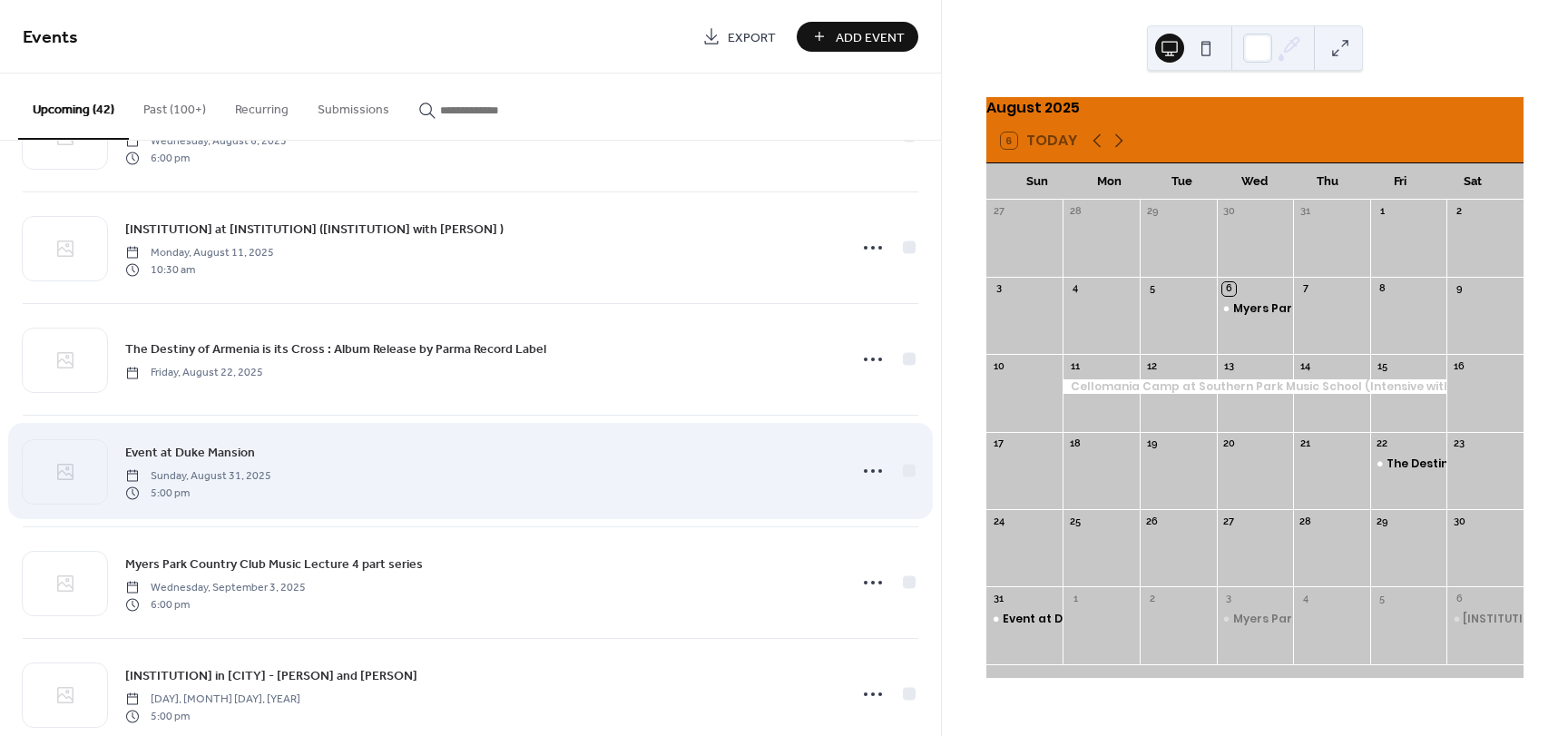 scroll, scrollTop: 91, scrollLeft: 0, axis: vertical 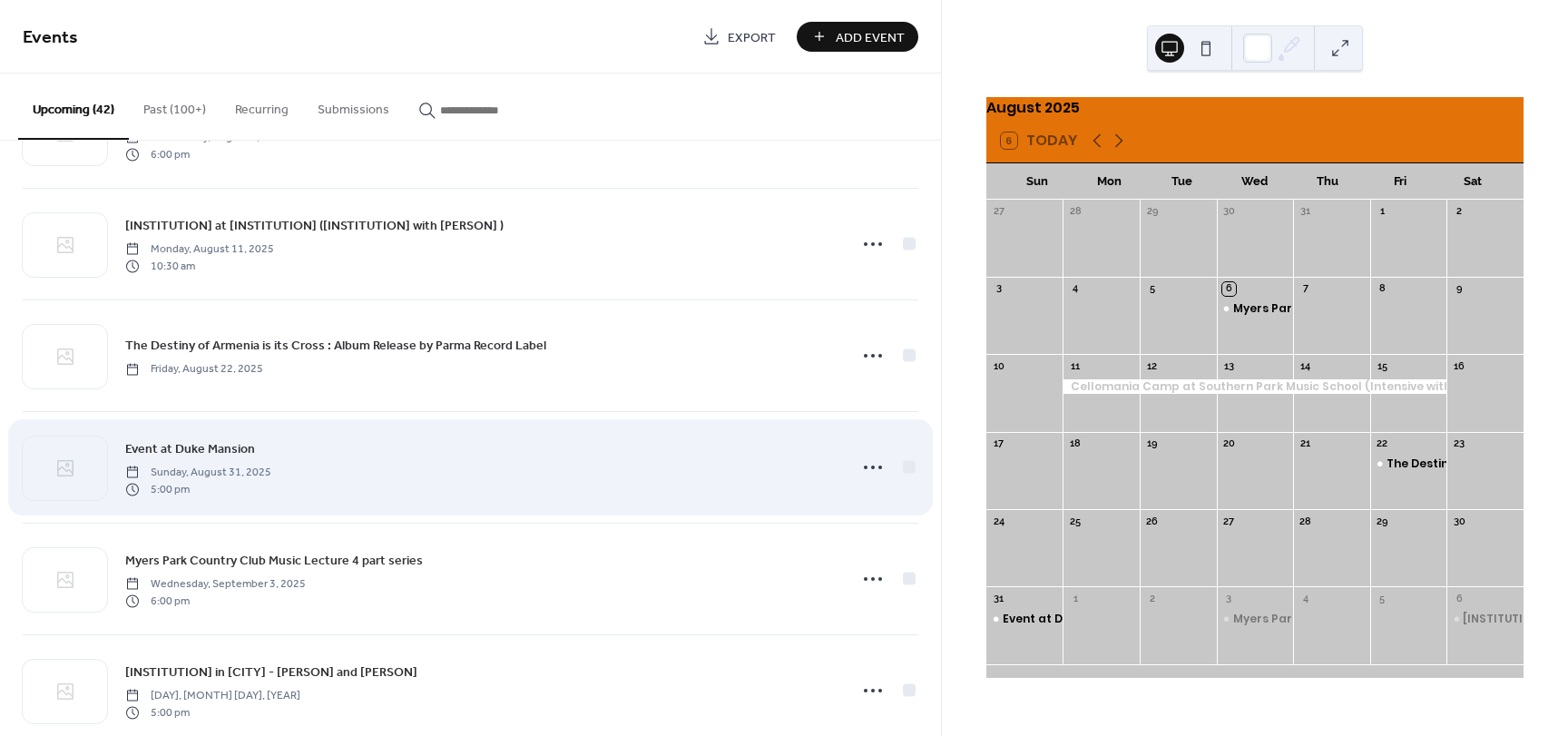 click on "Event at Duke Mansion Sunday, August 31, 2025 5:00 pm" at bounding box center [480, 467] 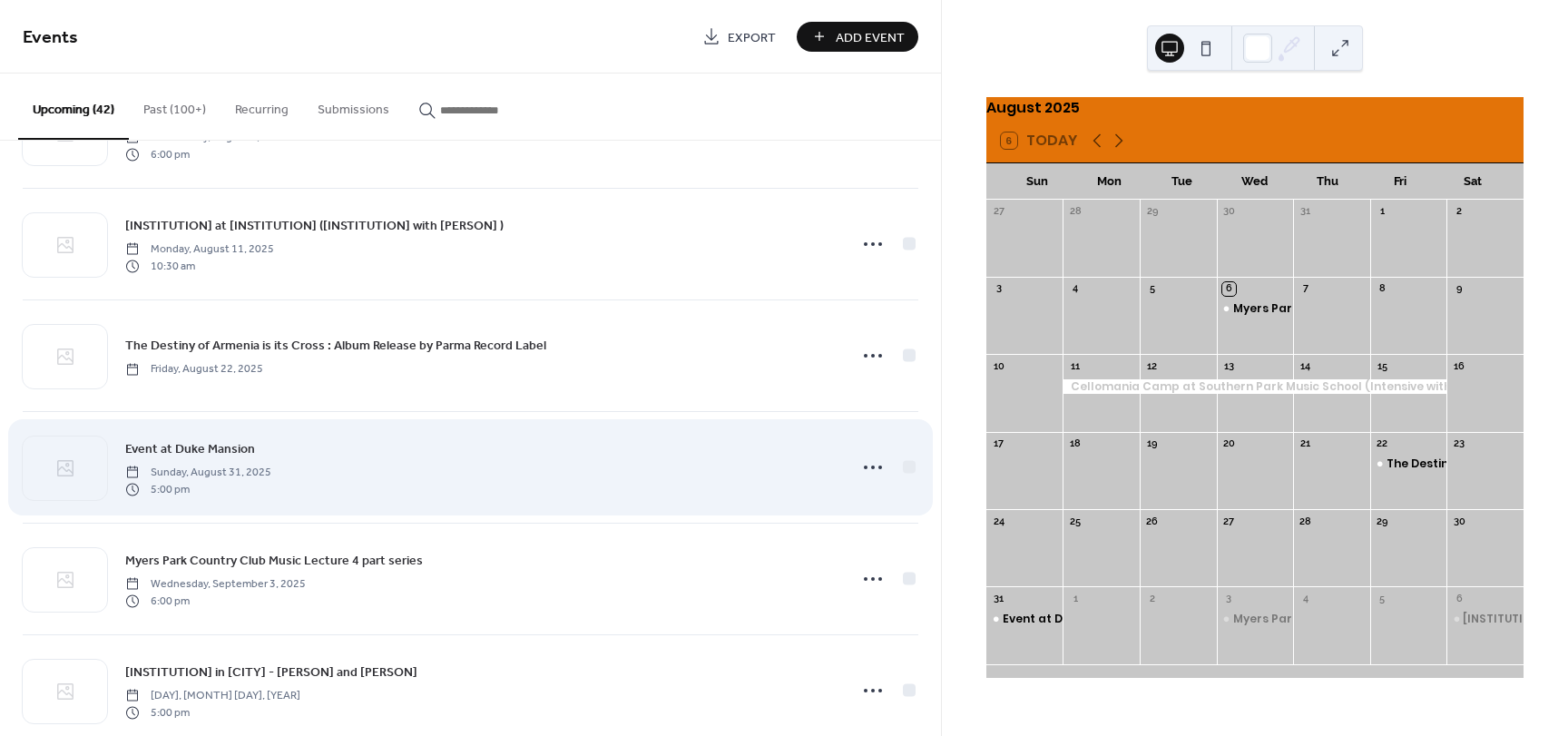 click on "Event at Duke Mansion Sunday, August 31, 2025 5:00 pm" at bounding box center (480, 467) 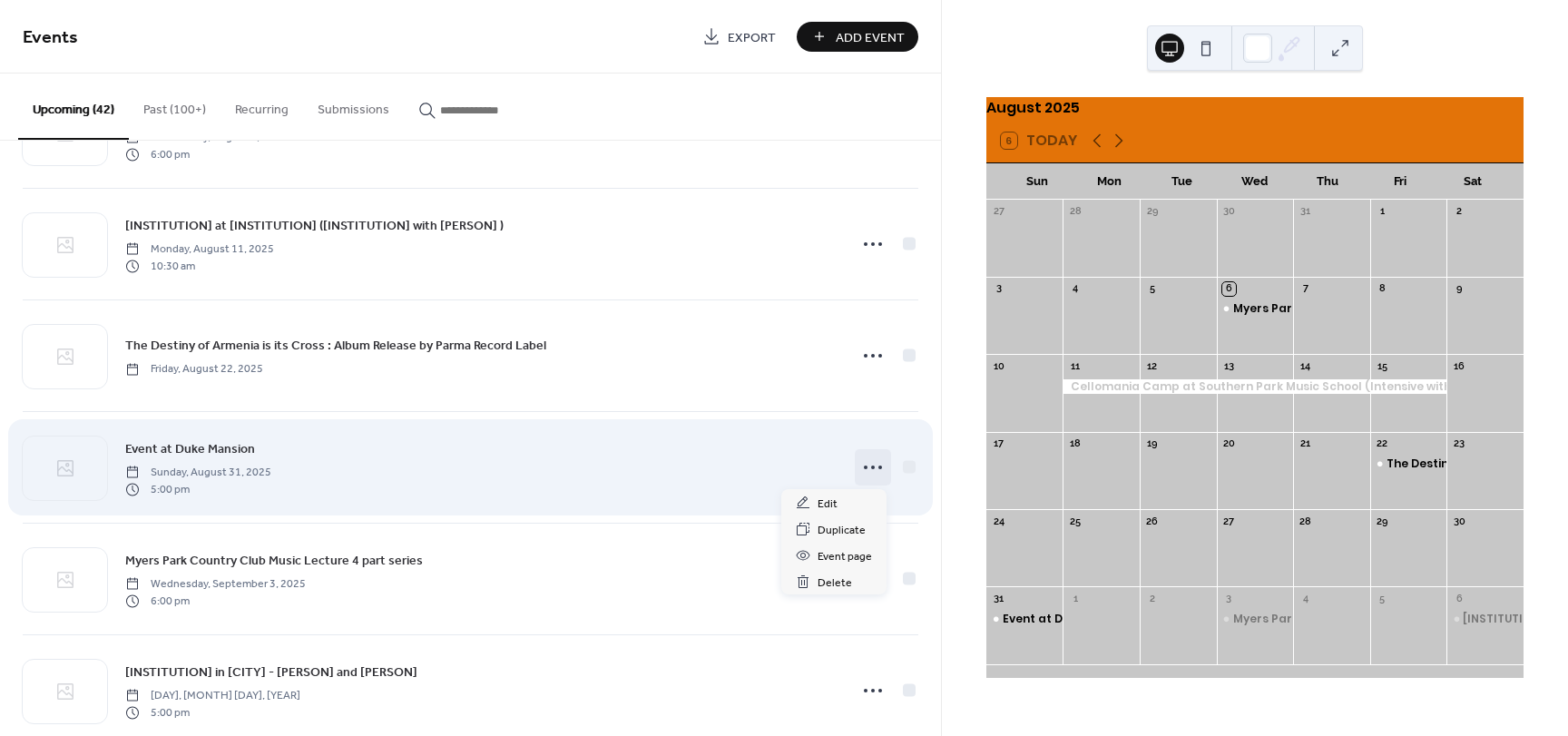 click 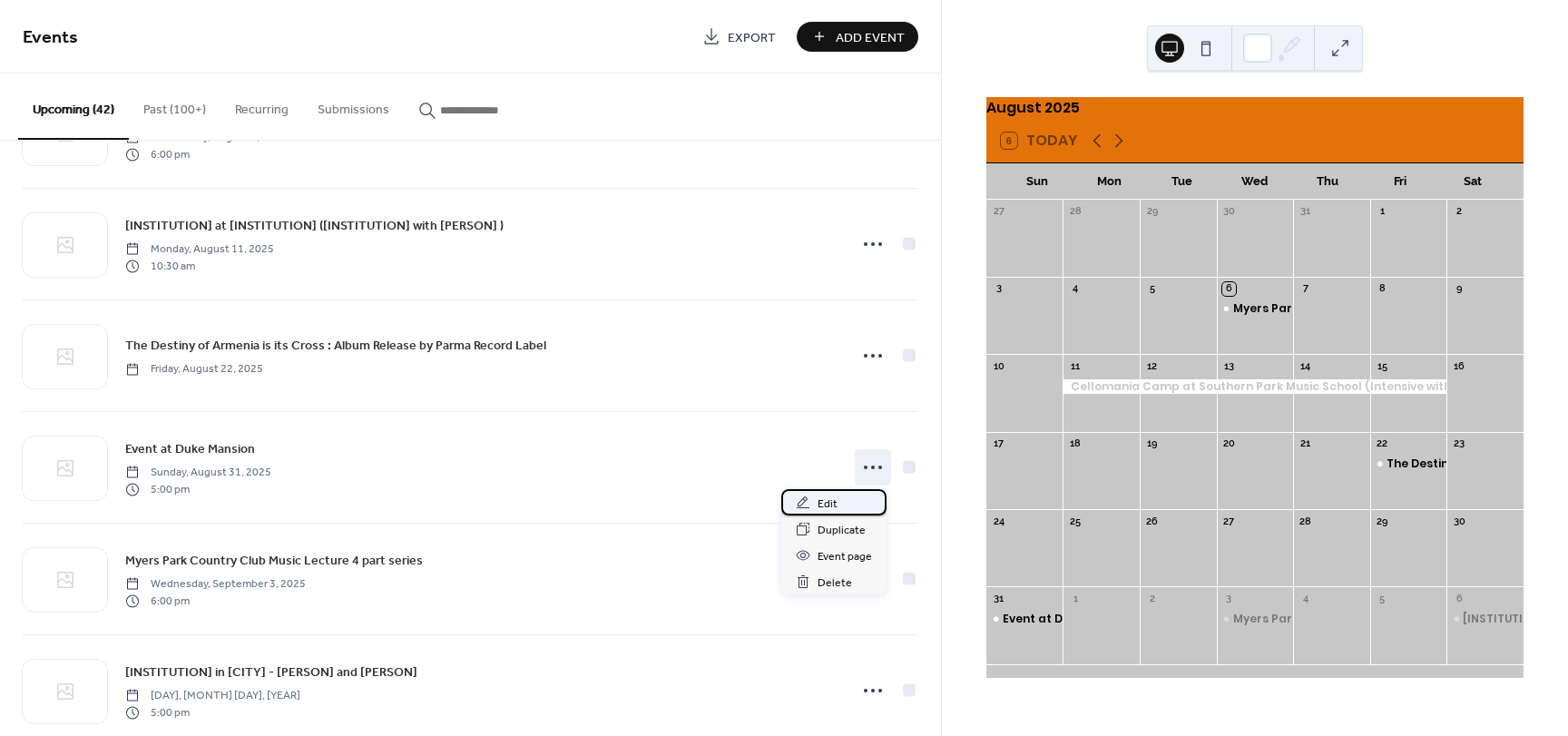 click on "Edit" at bounding box center (834, 502) 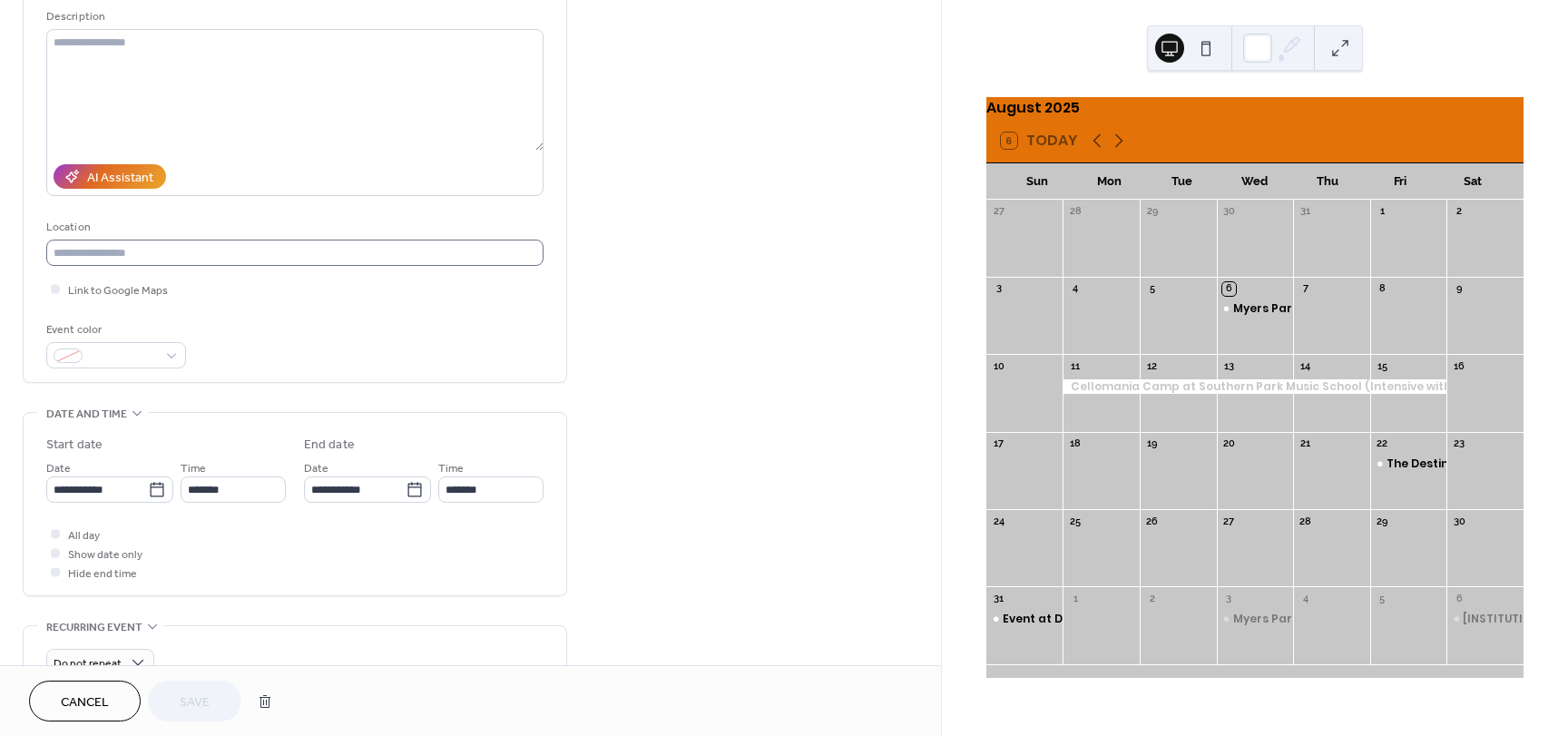 scroll, scrollTop: 182, scrollLeft: 0, axis: vertical 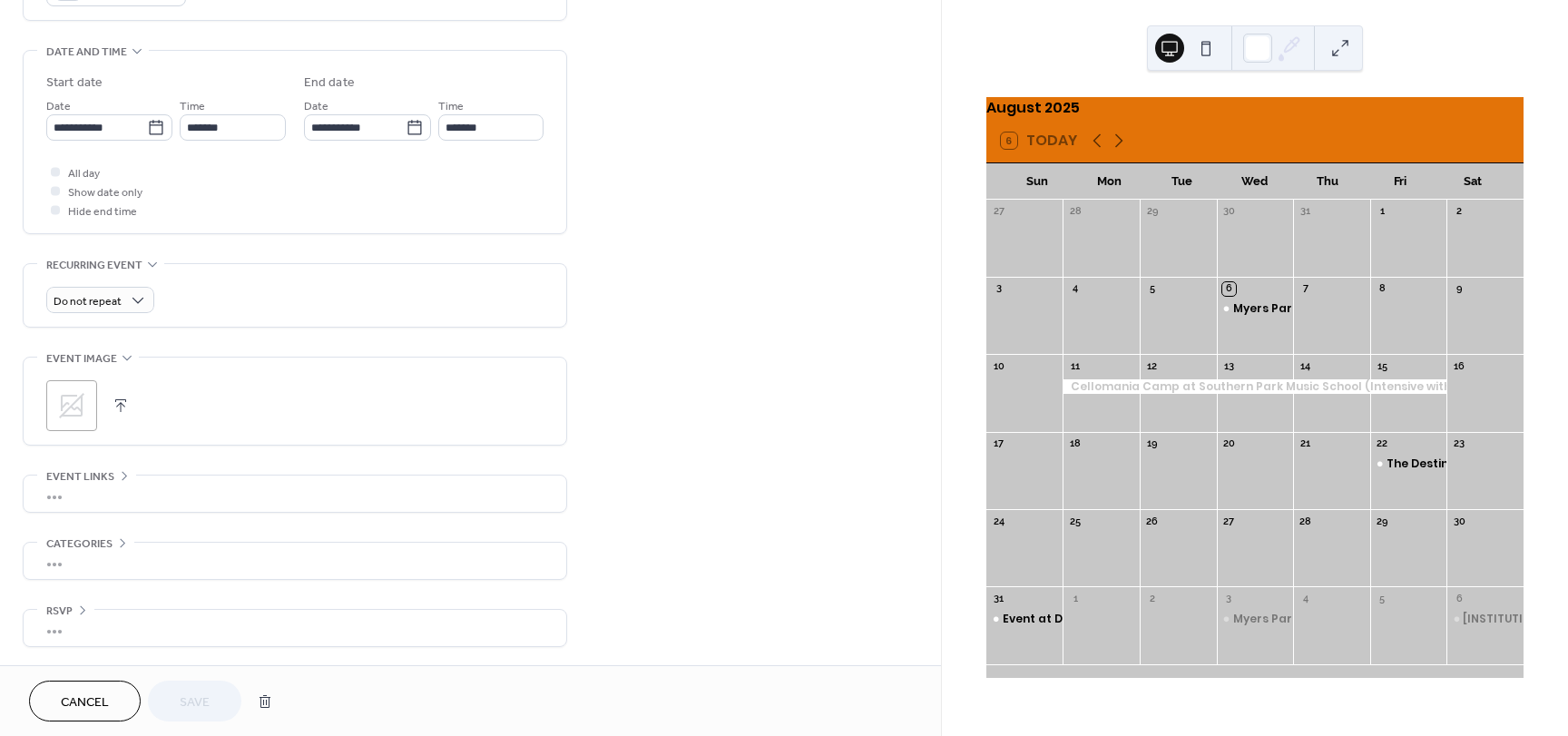 click on "•••" at bounding box center (295, 494) 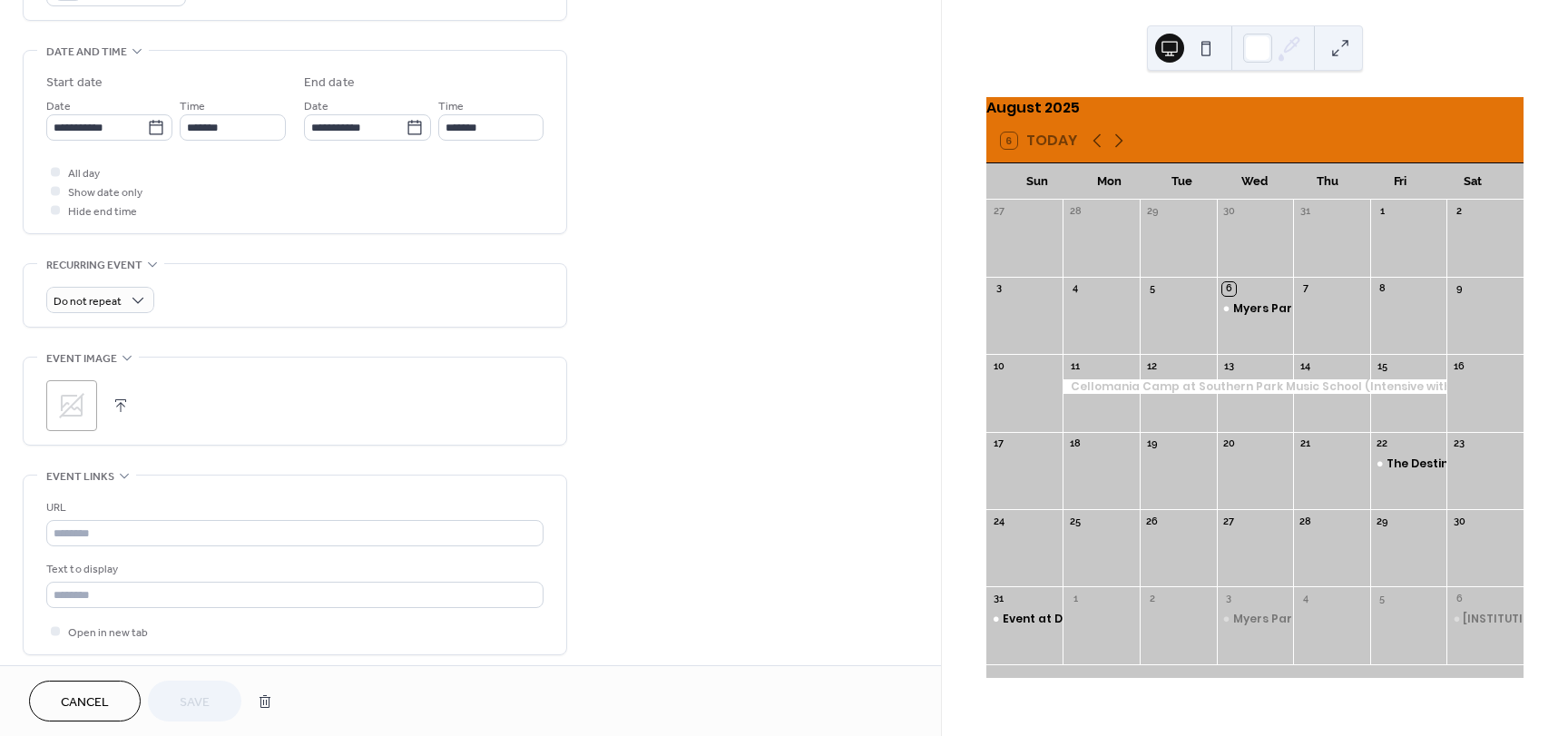 scroll, scrollTop: 541, scrollLeft: 0, axis: vertical 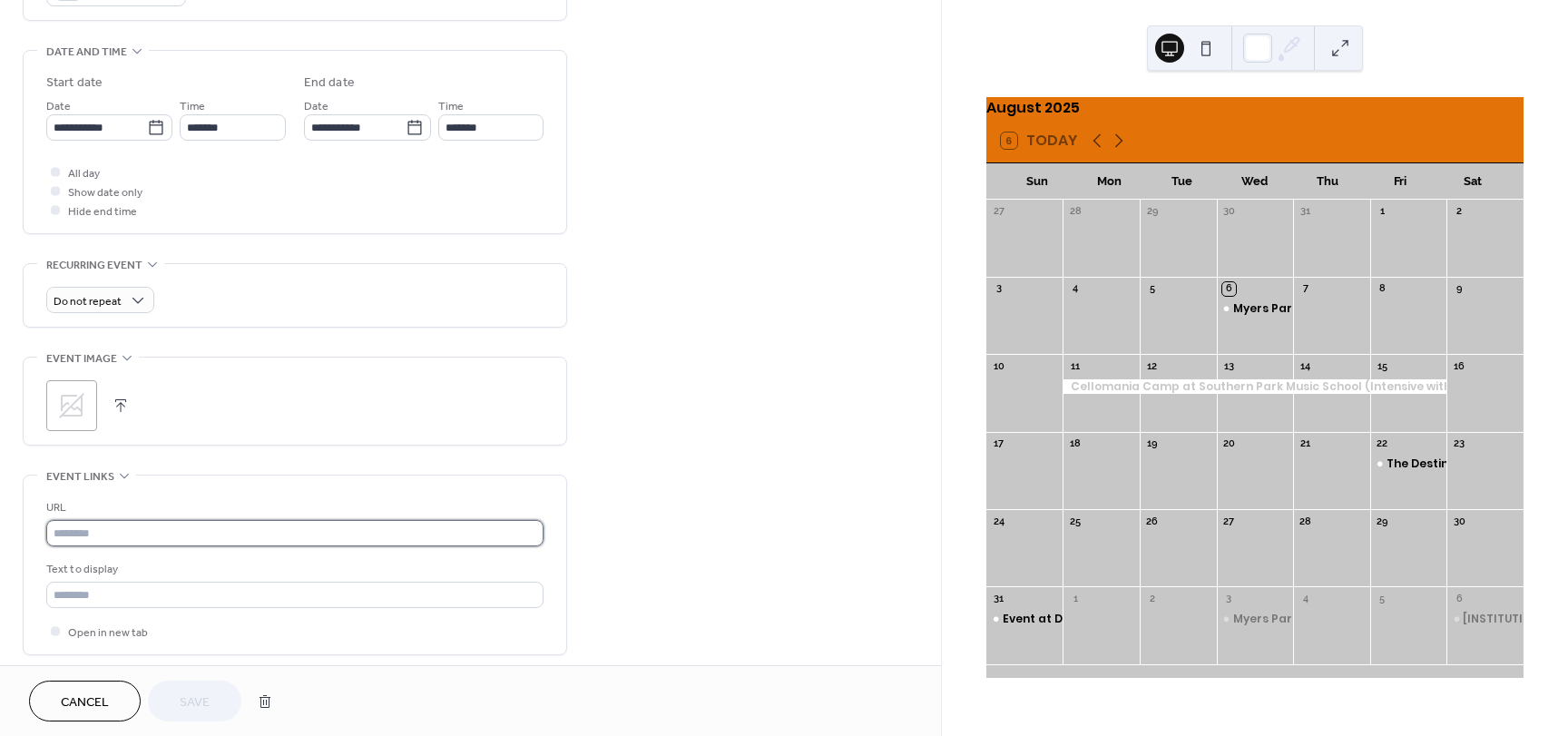 click at bounding box center [295, 533] 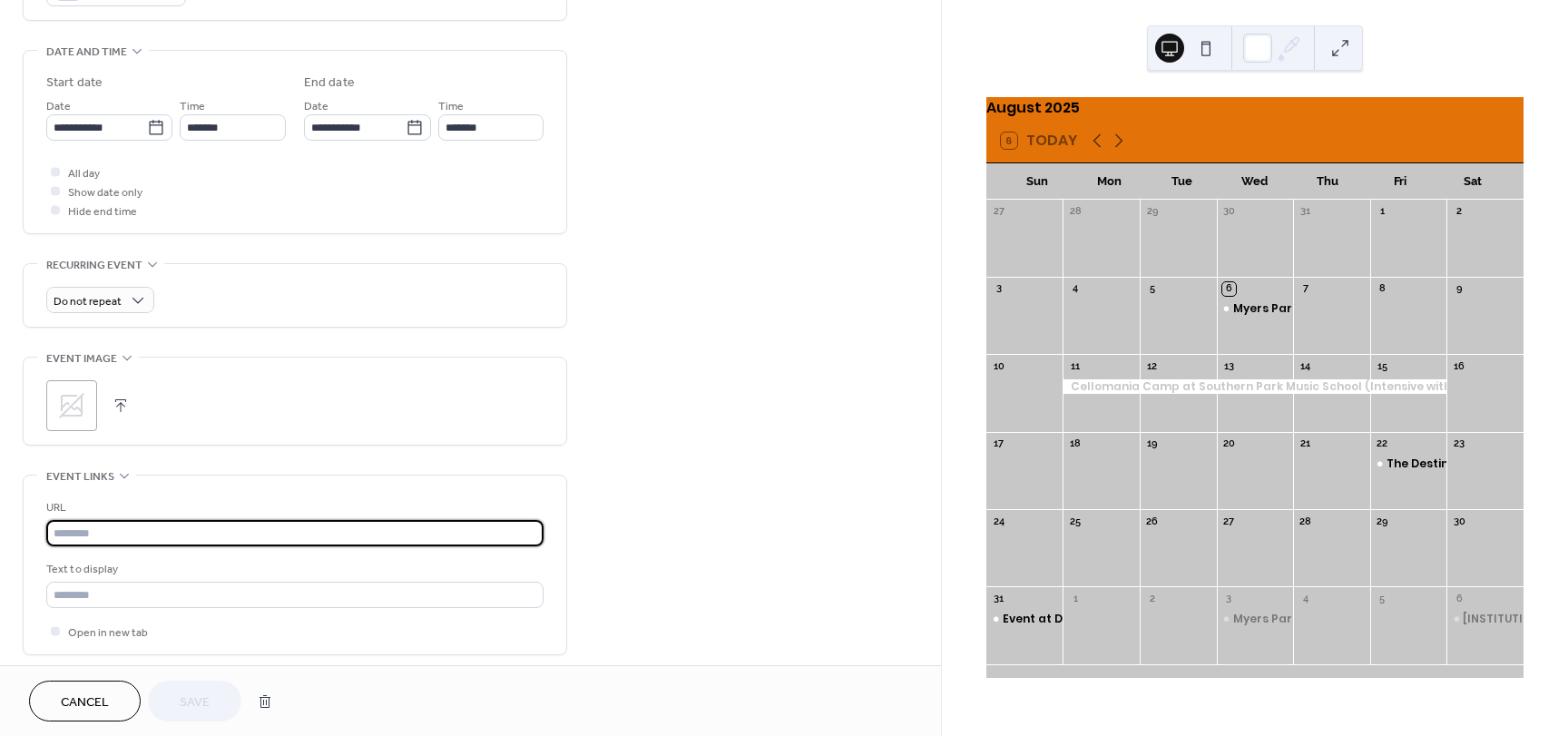 paste on "**********" 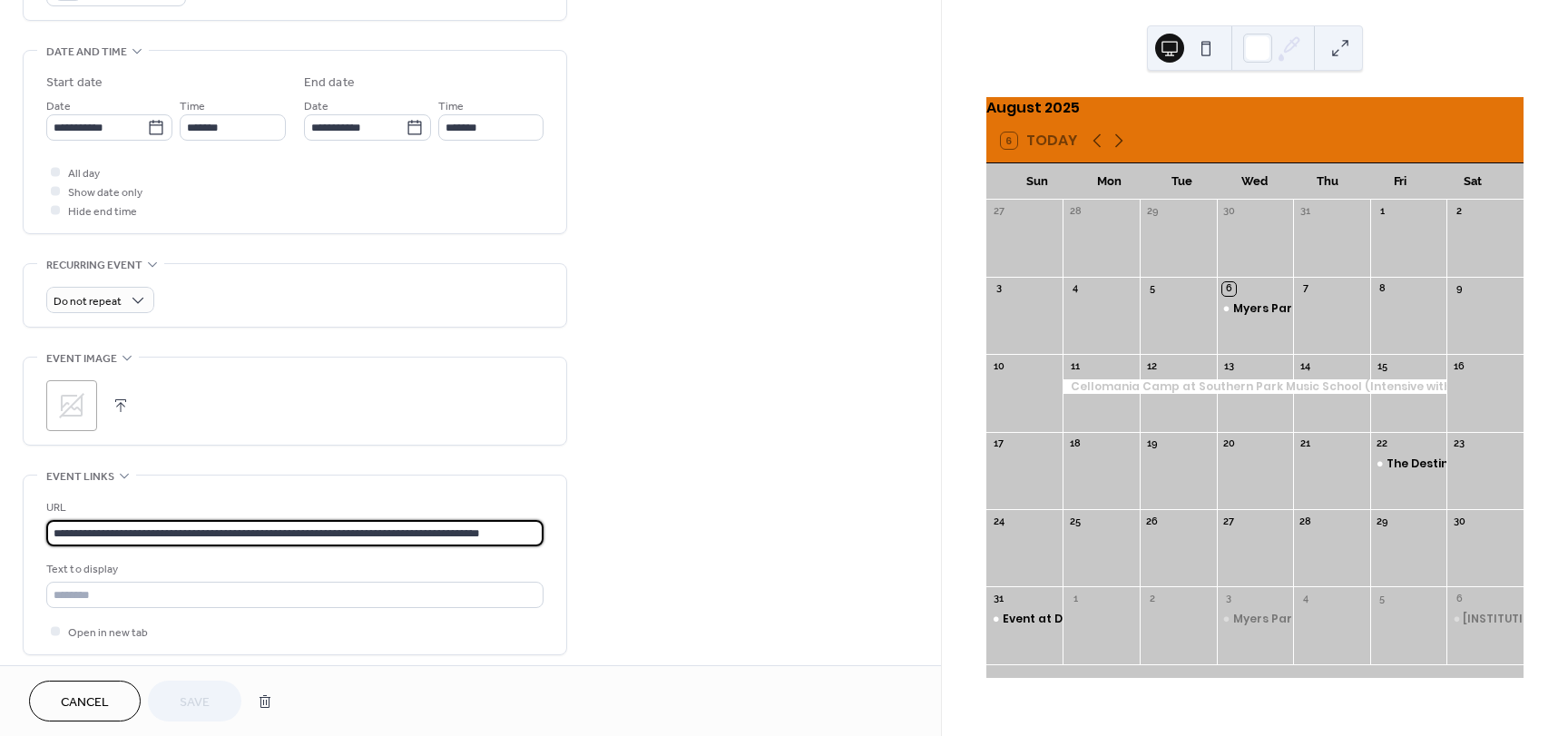 scroll, scrollTop: 0, scrollLeft: 12, axis: horizontal 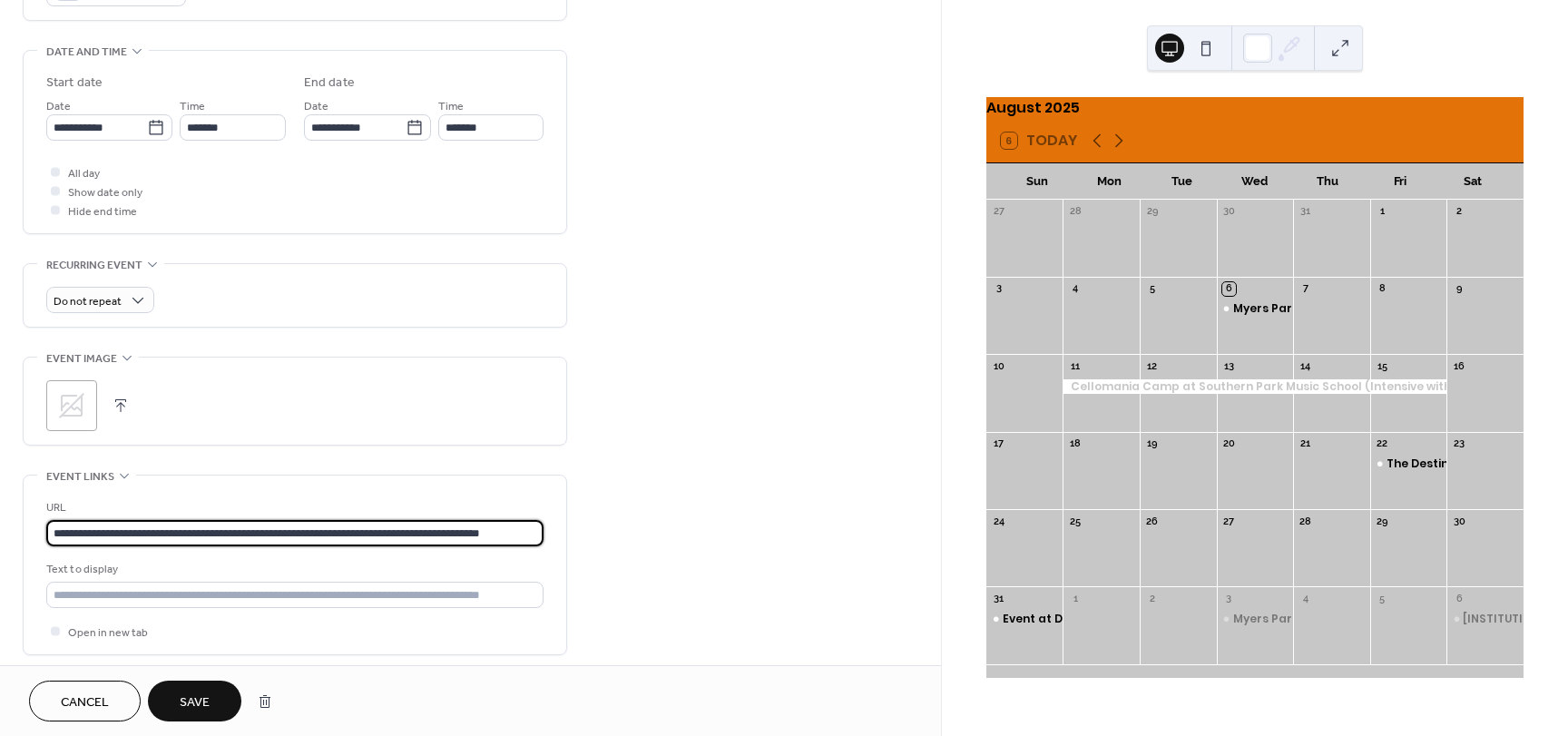 type on "**********" 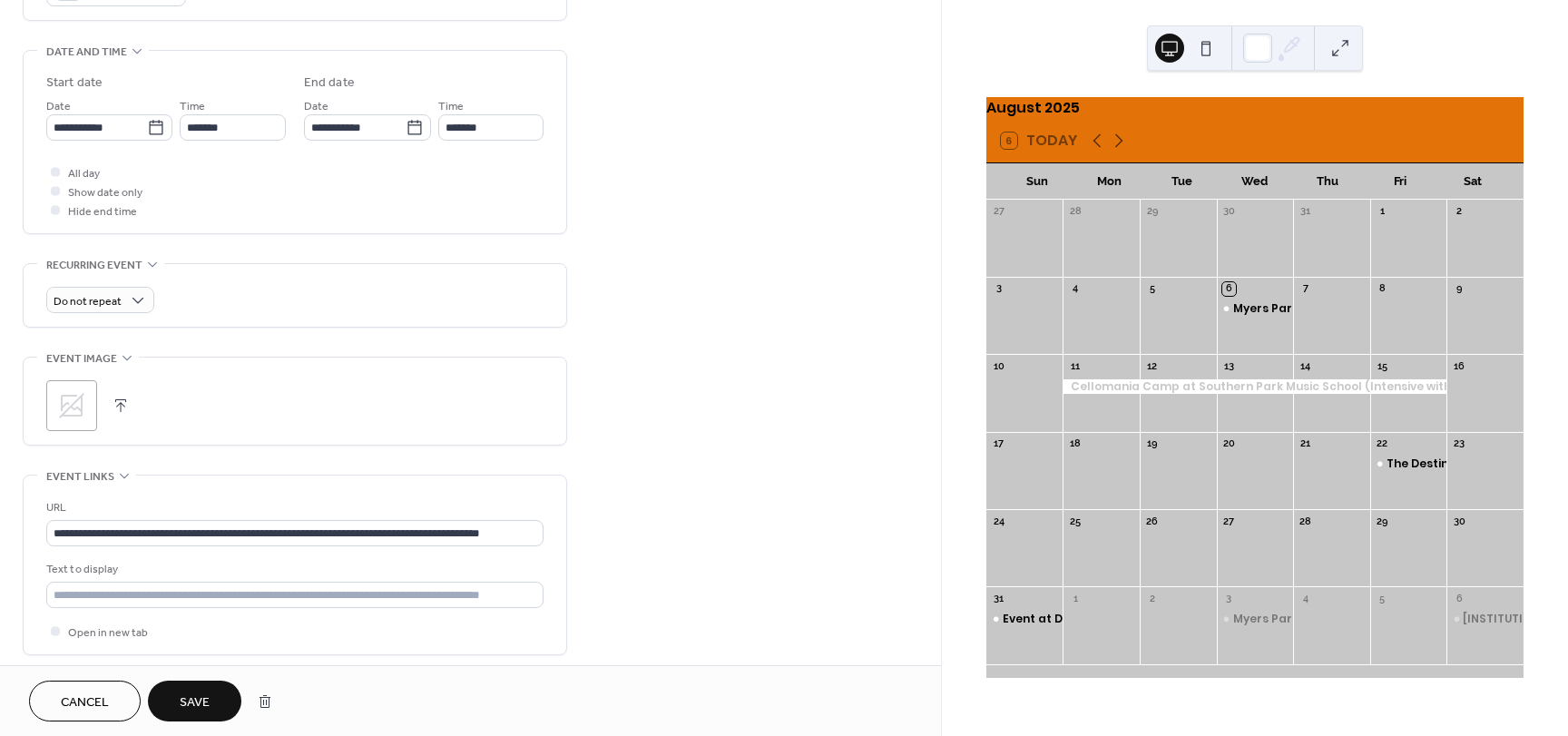 scroll, scrollTop: 0, scrollLeft: 0, axis: both 